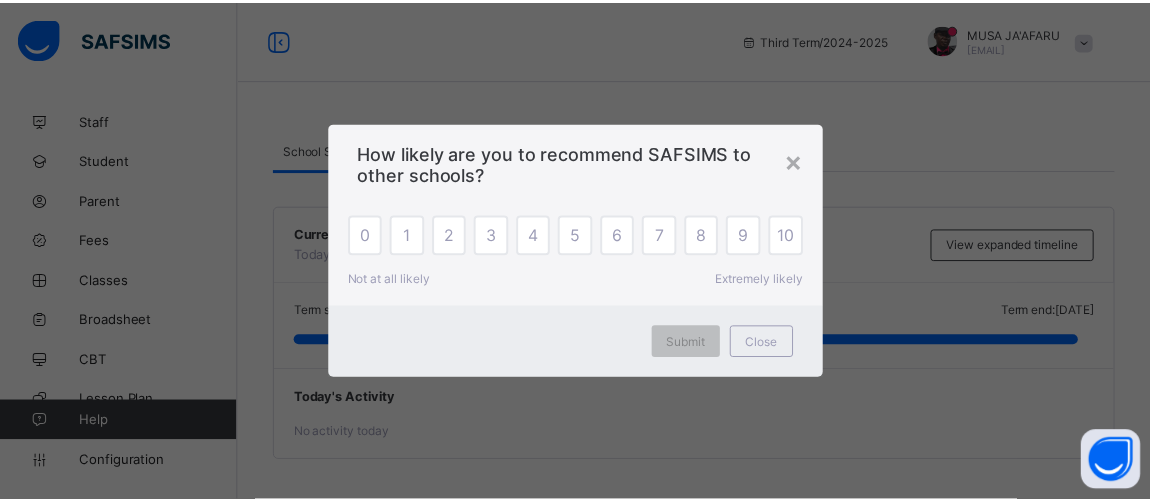 scroll, scrollTop: 0, scrollLeft: 0, axis: both 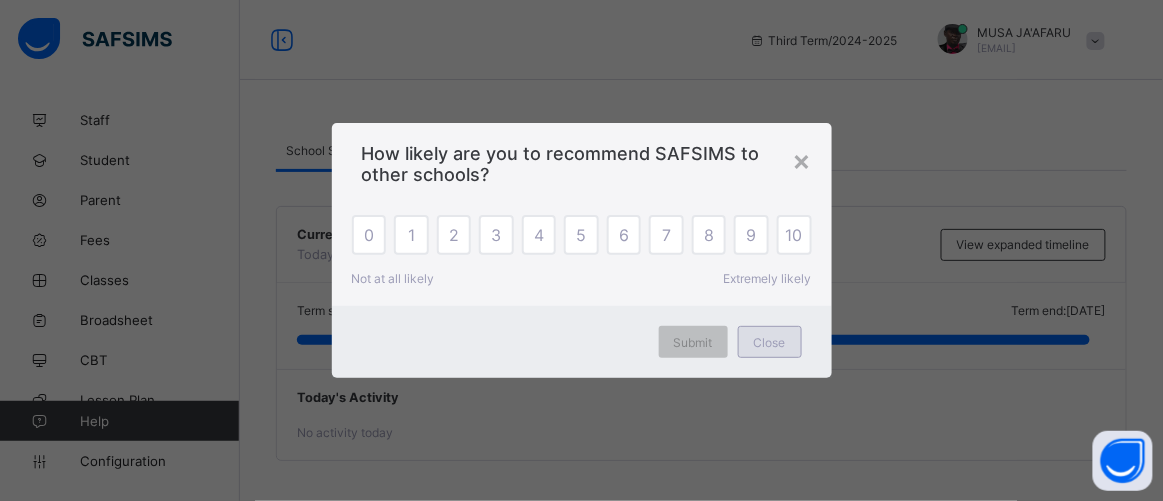 click on "Close" at bounding box center (770, 342) 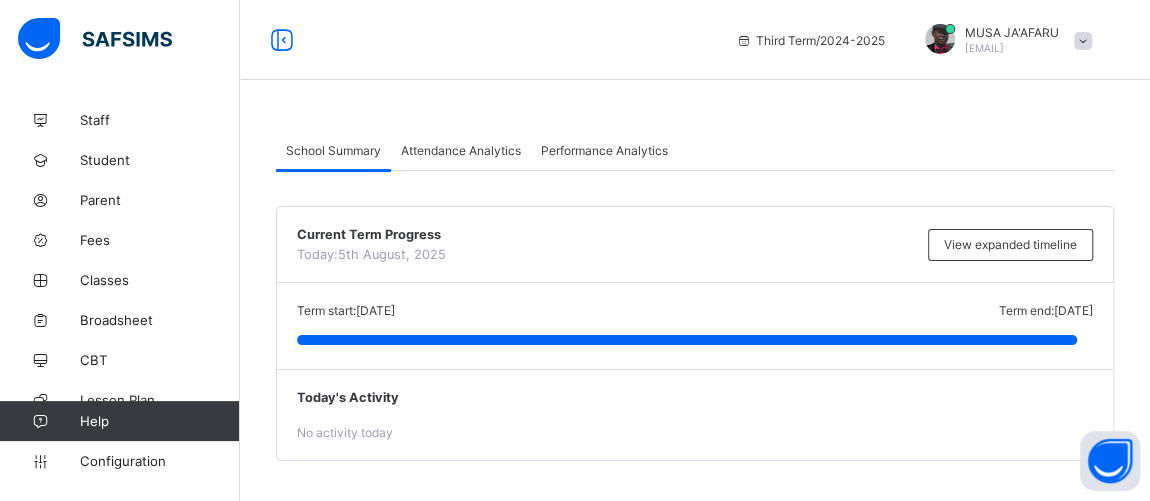 scroll, scrollTop: 303, scrollLeft: 0, axis: vertical 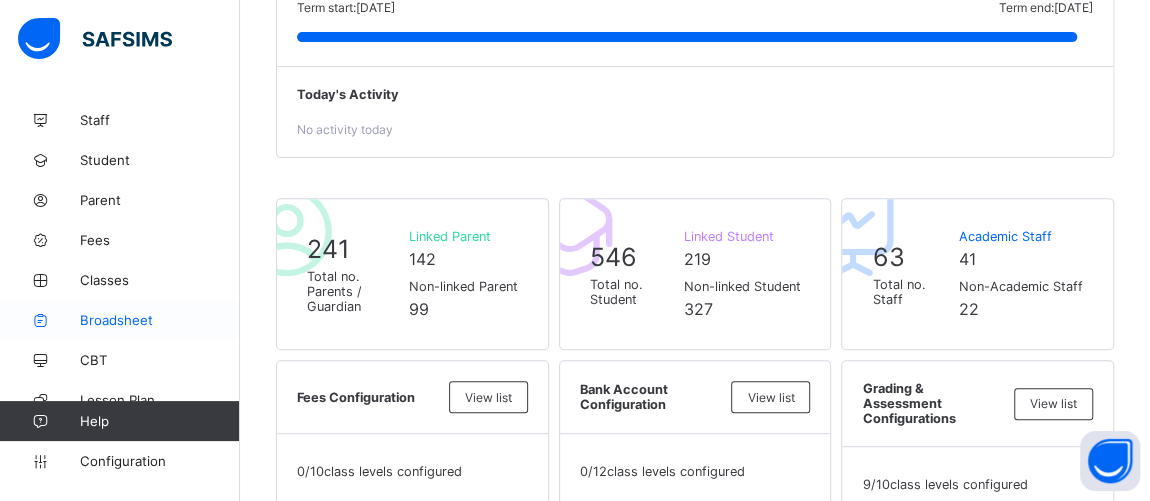 click on "Broadsheet" at bounding box center (160, 320) 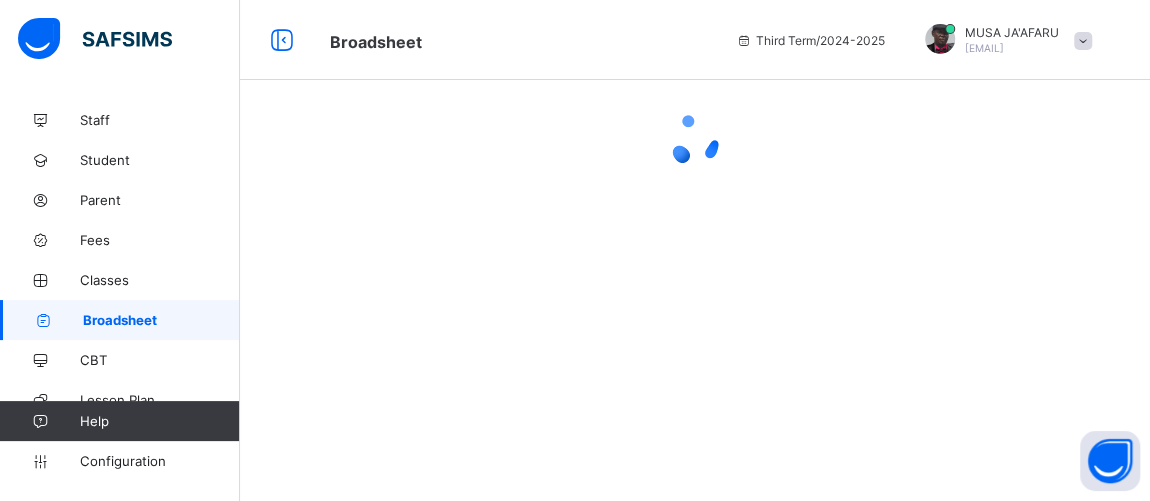 scroll, scrollTop: 0, scrollLeft: 0, axis: both 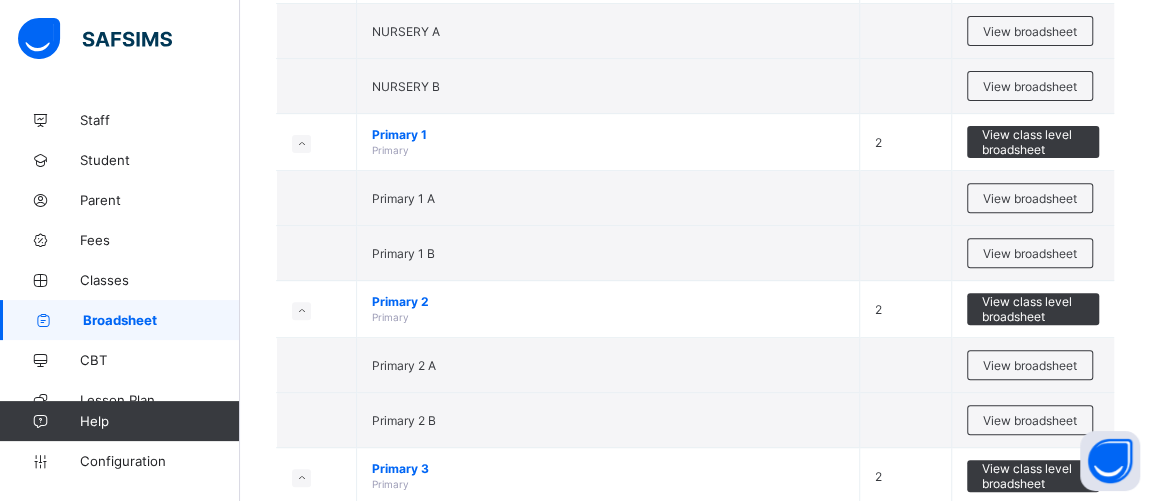 click on "Broadsheet" at bounding box center (161, 320) 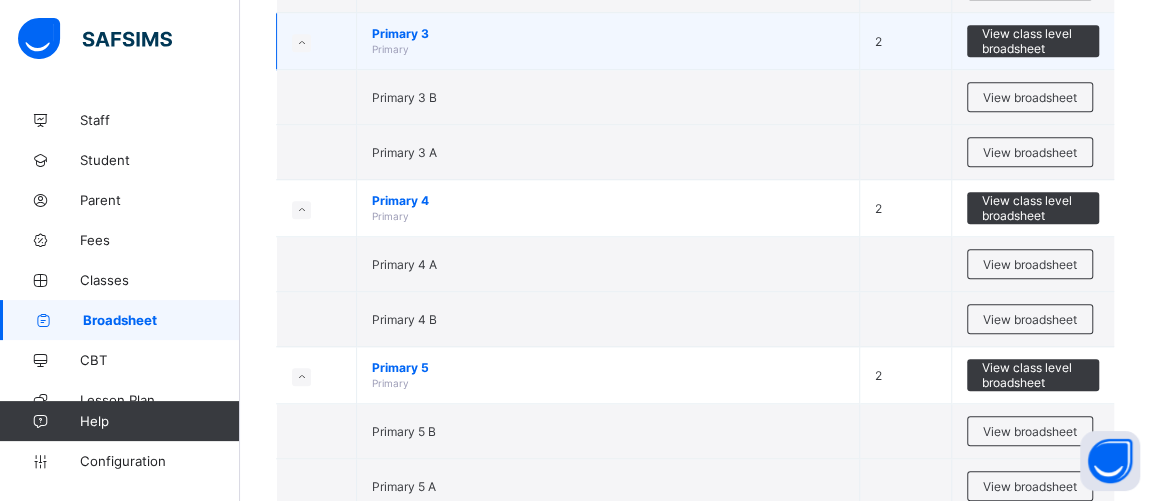 scroll, scrollTop: 757, scrollLeft: 0, axis: vertical 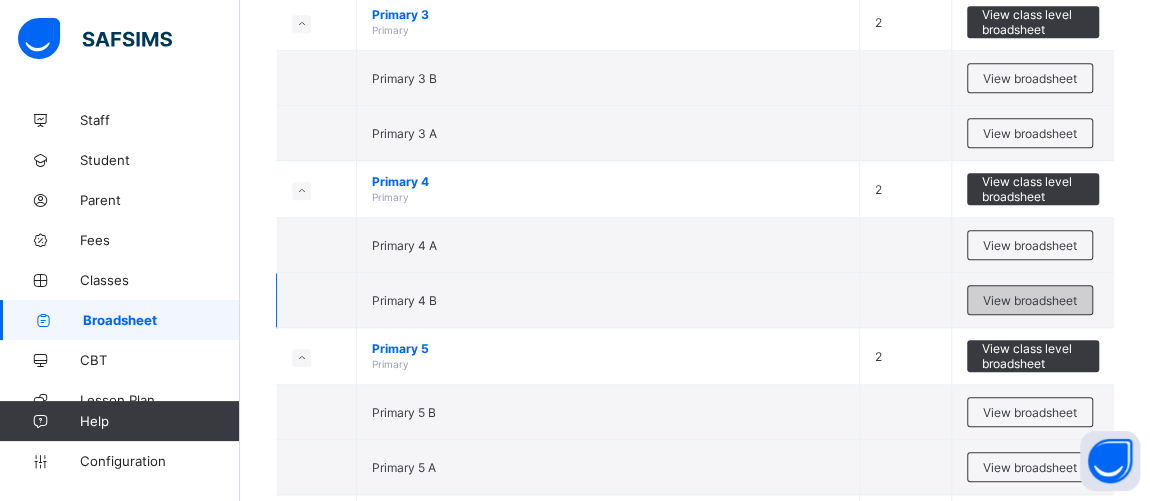 click on "View broadsheet" at bounding box center (1030, 300) 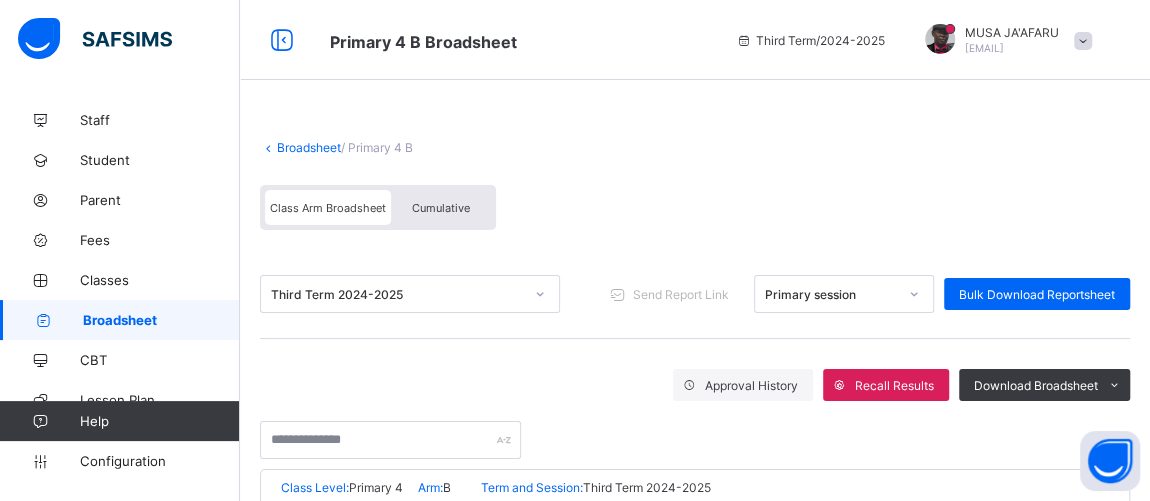 scroll, scrollTop: 303, scrollLeft: 0, axis: vertical 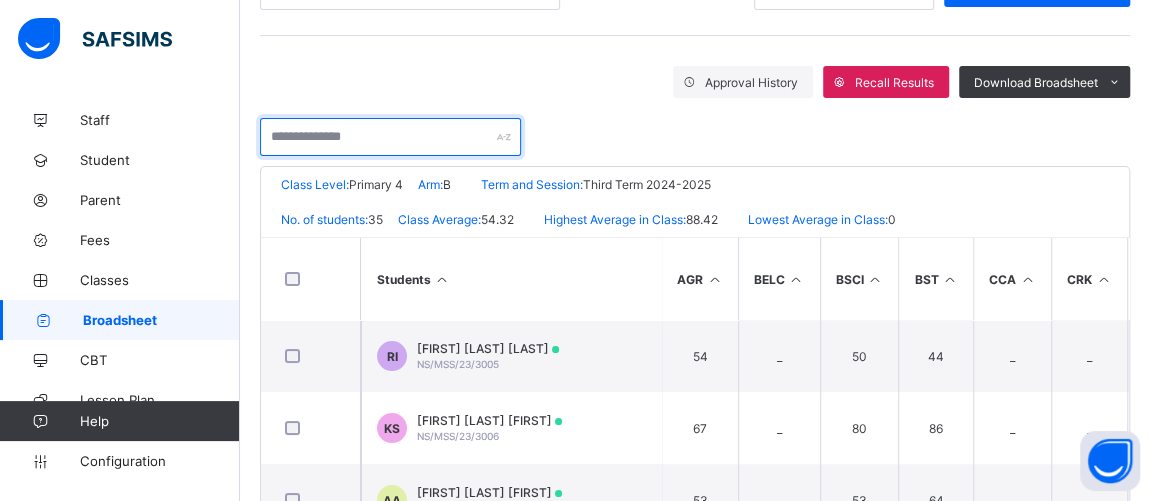 click at bounding box center (390, 137) 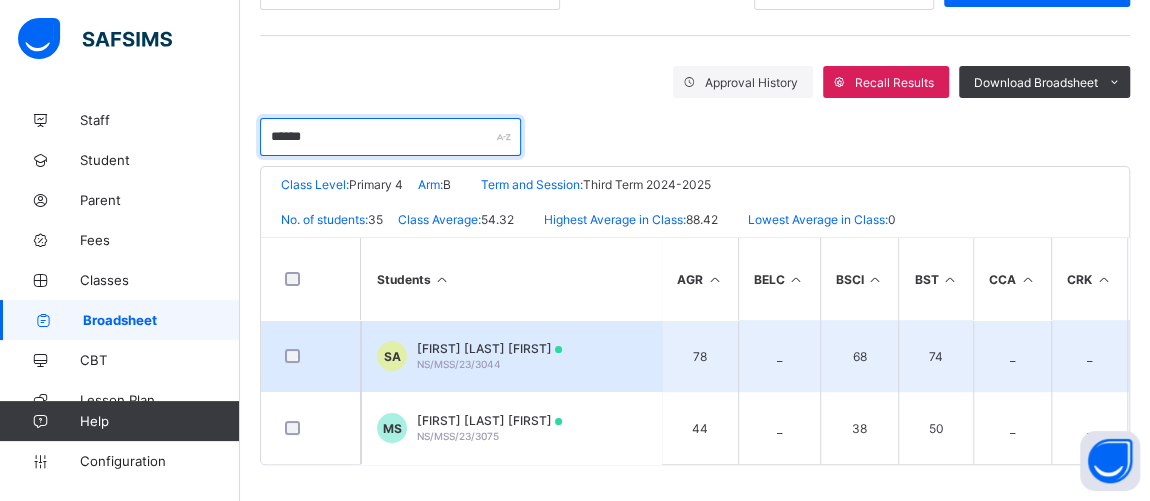type on "******" 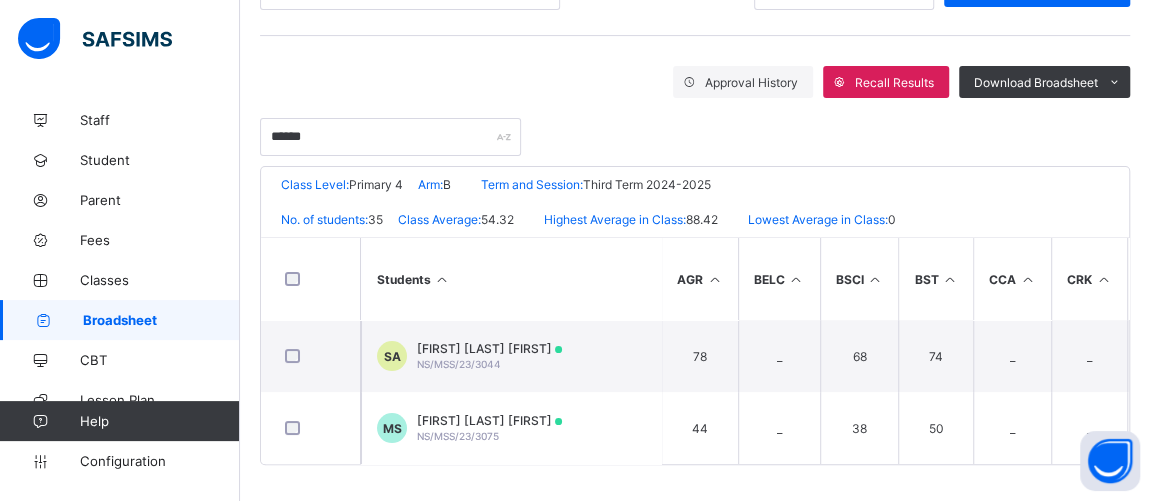 drag, startPoint x: 458, startPoint y: 346, endPoint x: 452, endPoint y: 365, distance: 19.924858 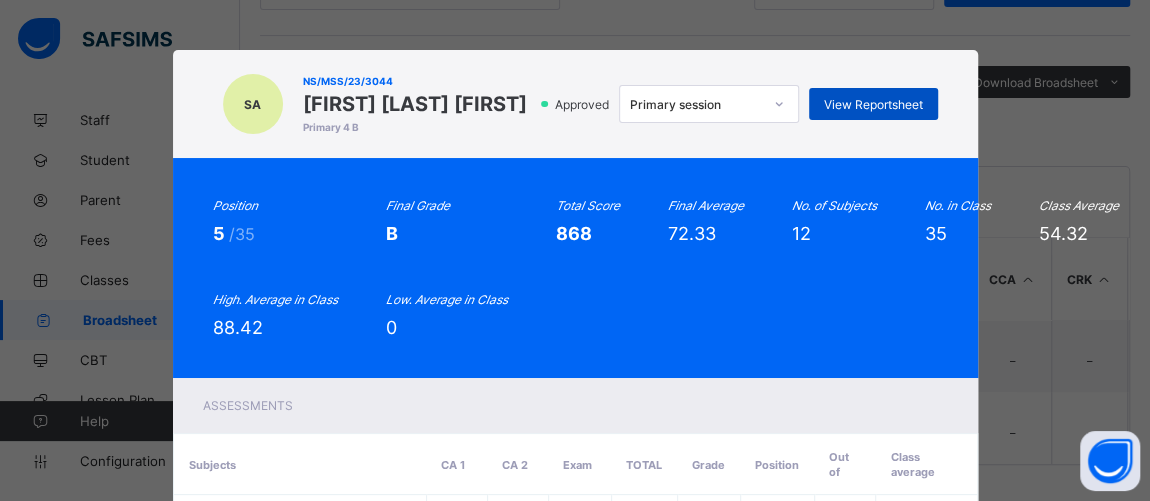 click on "View Reportsheet" at bounding box center [873, 104] 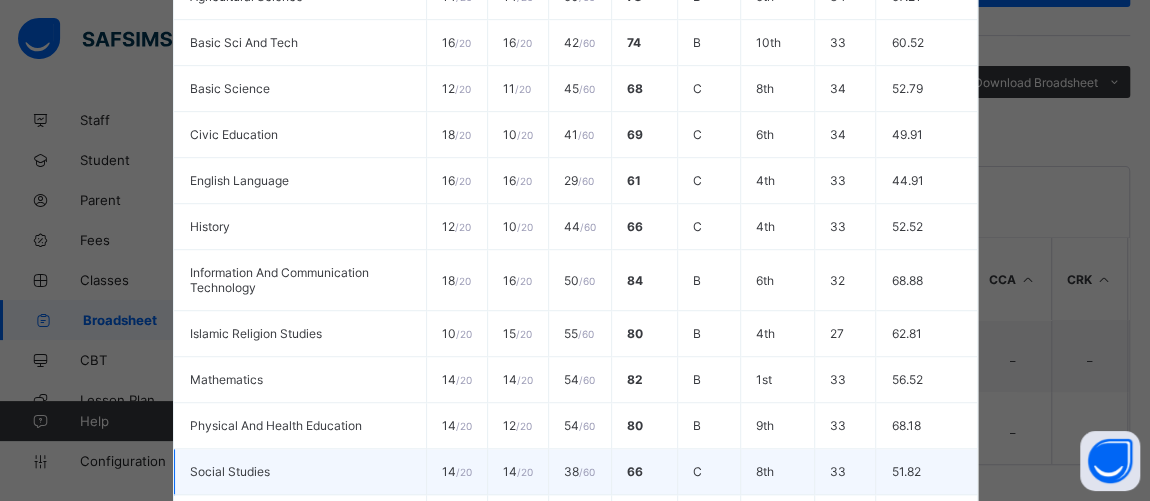 scroll, scrollTop: 806, scrollLeft: 0, axis: vertical 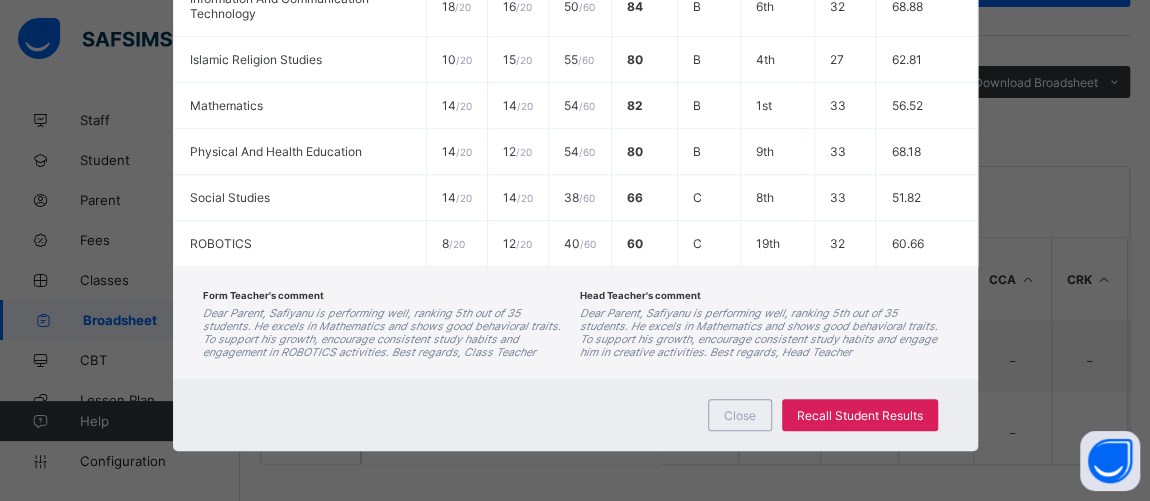 click on "Close   Recall Student Results" at bounding box center [575, 415] 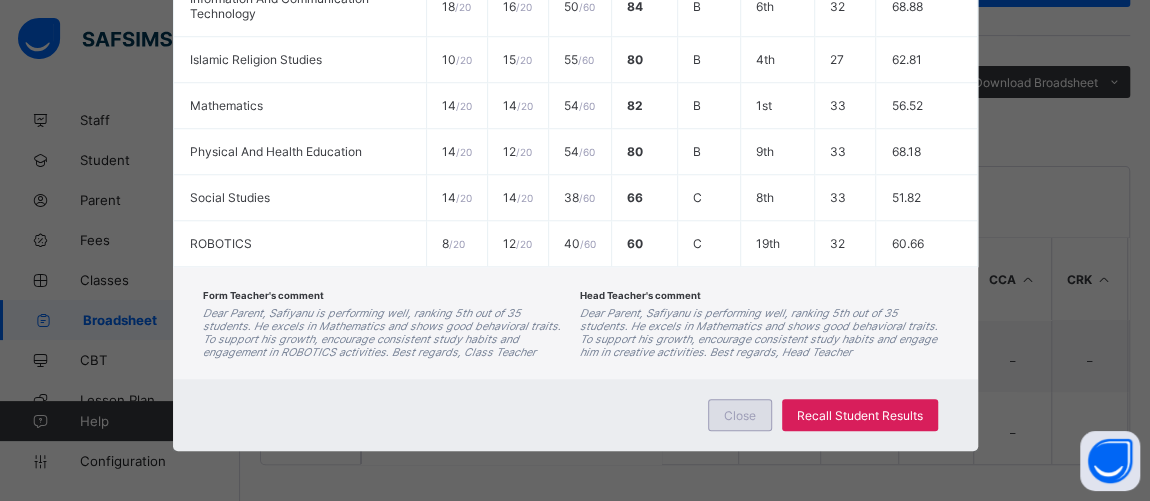 click on "Close" at bounding box center (740, 415) 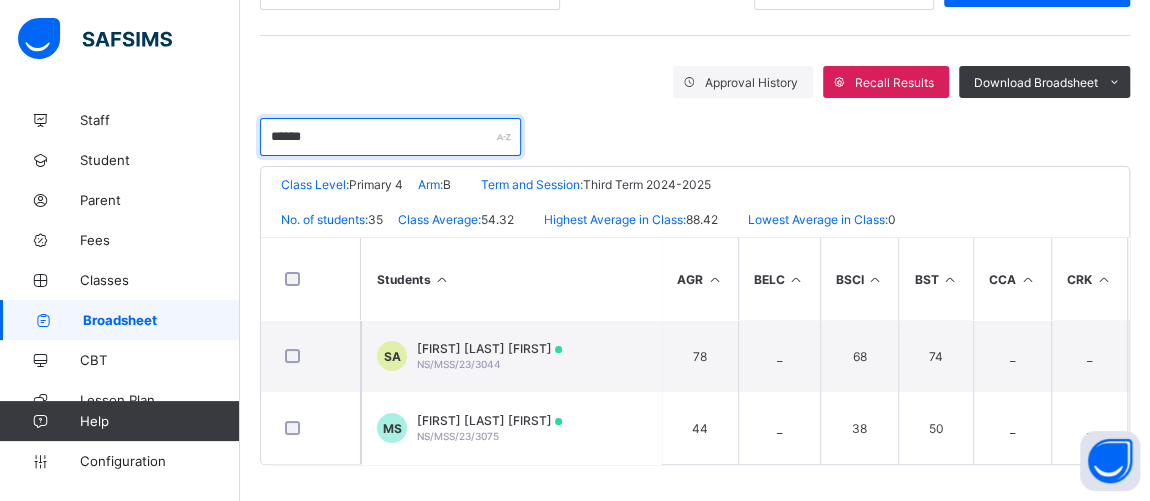 click on "******" at bounding box center [390, 137] 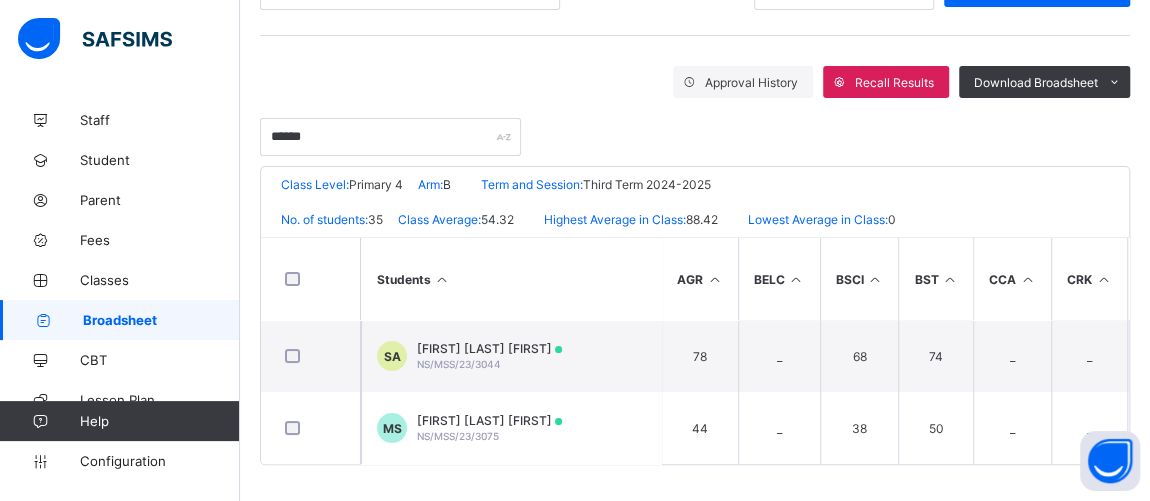 click on "Broadsheet" at bounding box center [161, 320] 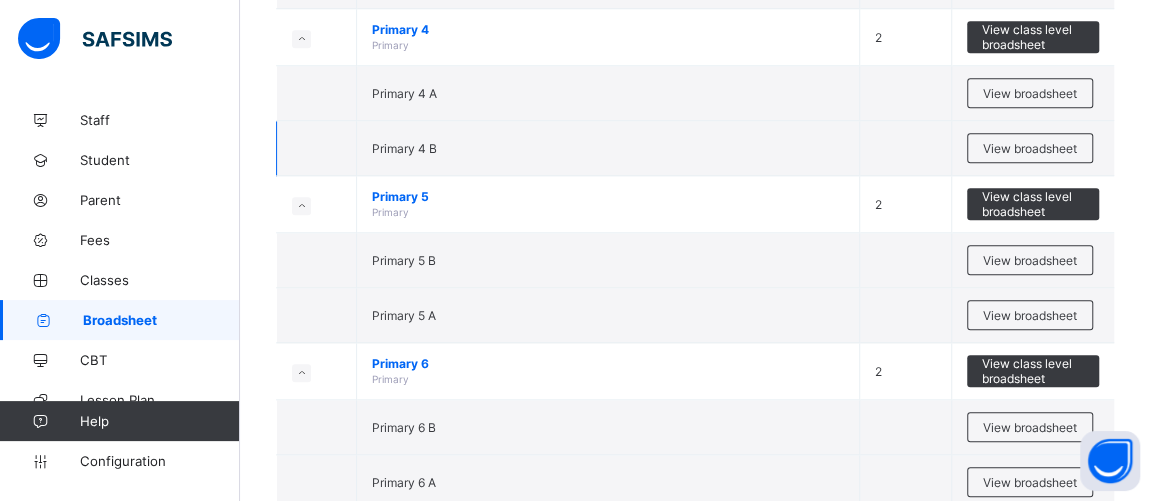 scroll, scrollTop: 0, scrollLeft: 0, axis: both 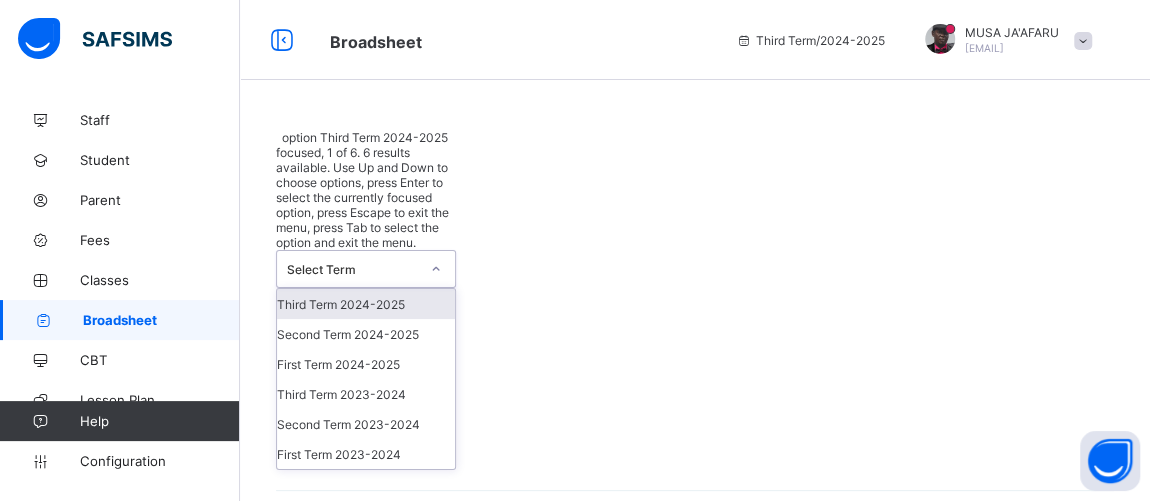 click on "Select Term" at bounding box center (353, 269) 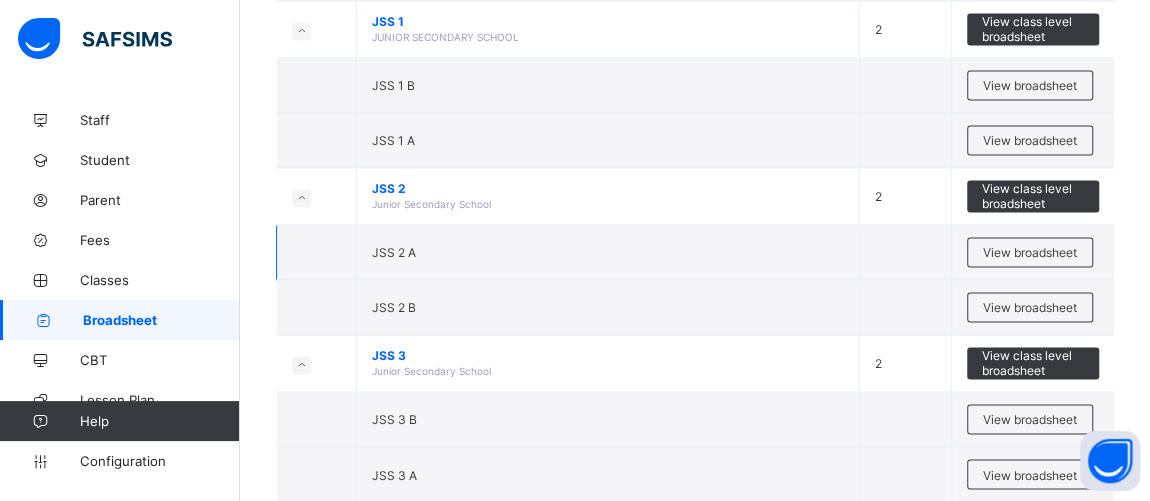 scroll, scrollTop: 1515, scrollLeft: 0, axis: vertical 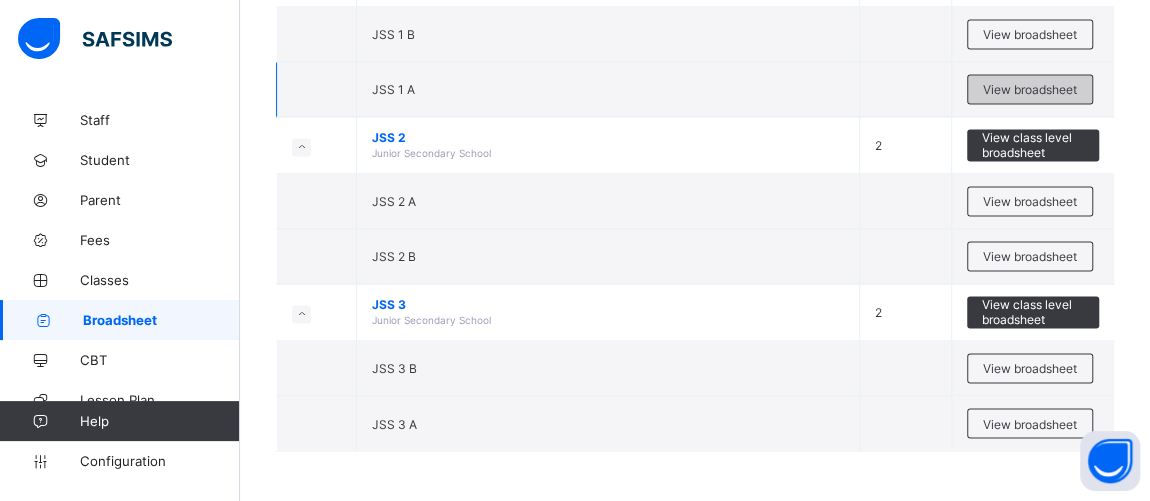 click on "View broadsheet" at bounding box center (1030, 89) 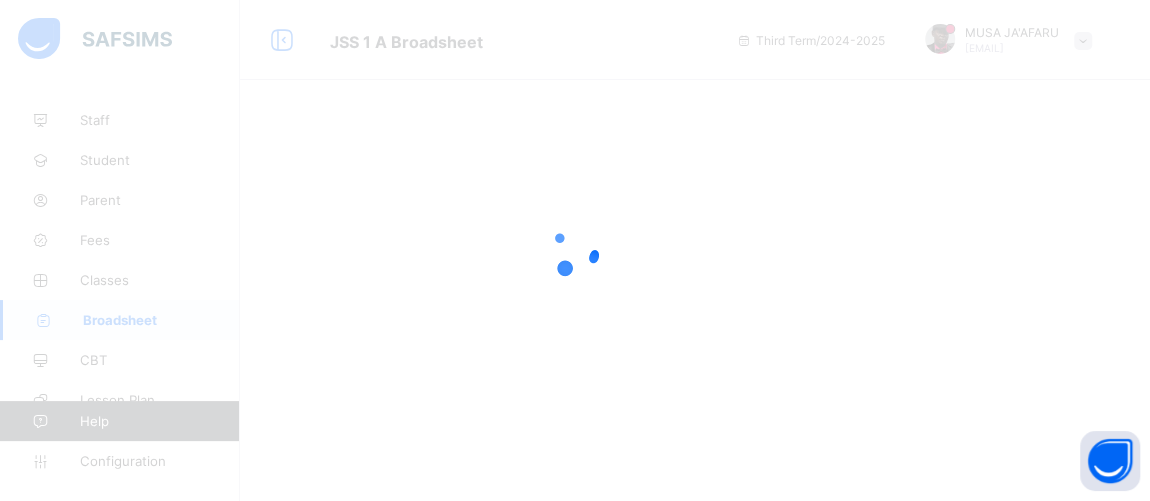scroll, scrollTop: 0, scrollLeft: 0, axis: both 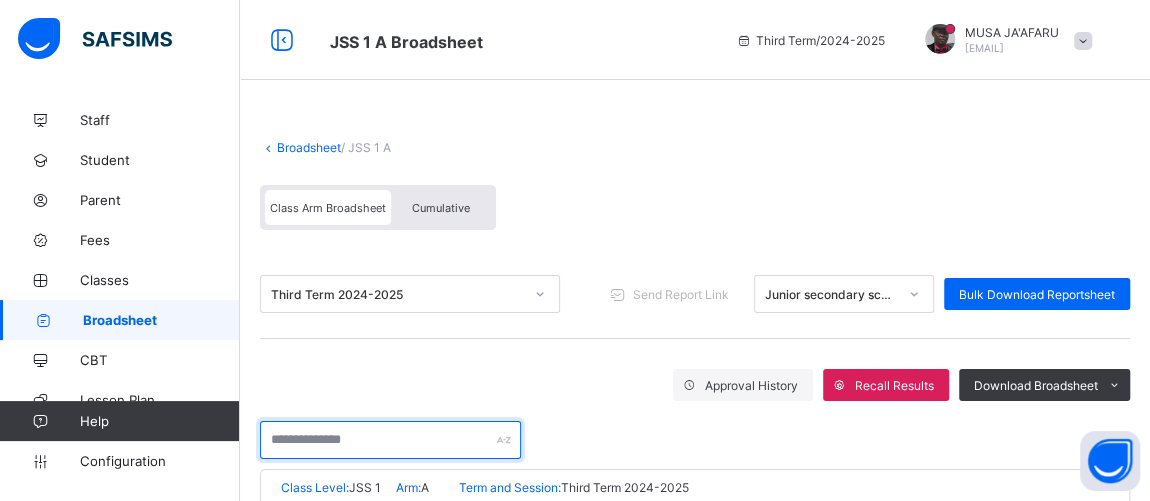 click at bounding box center (390, 440) 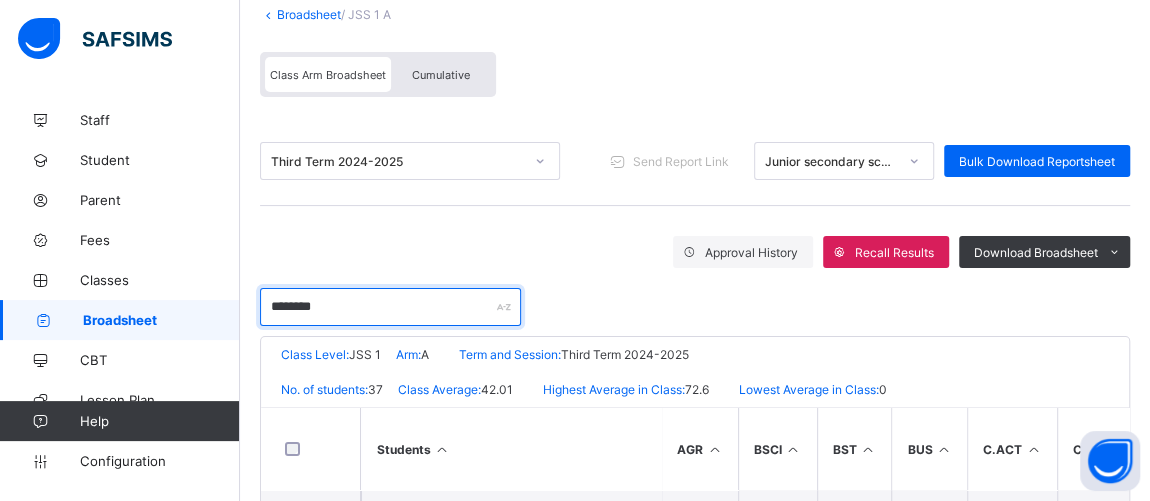 scroll, scrollTop: 239, scrollLeft: 0, axis: vertical 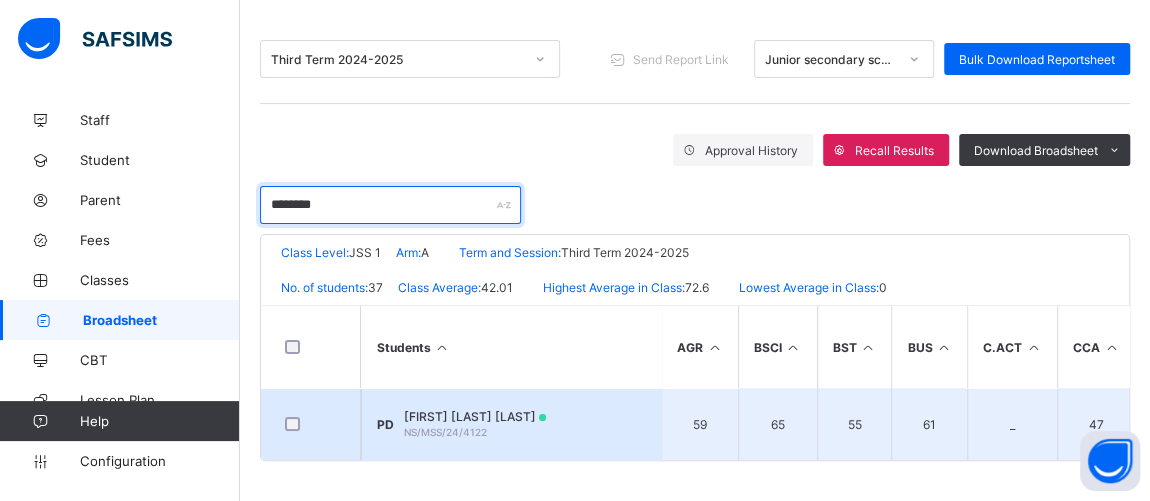 type on "********" 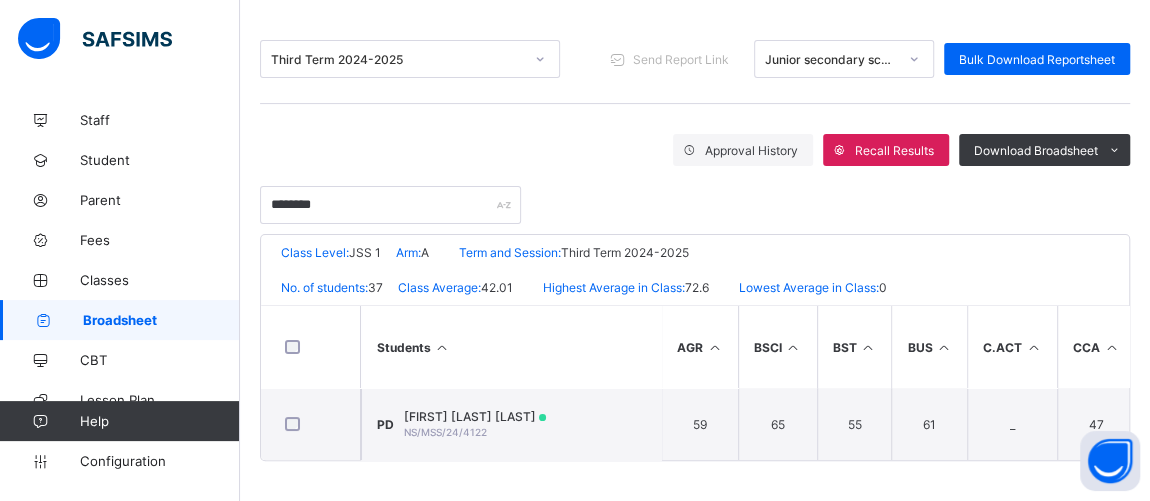 click on "Progress Rahab Dogara   NS/MSS/24/4122" at bounding box center [475, 424] 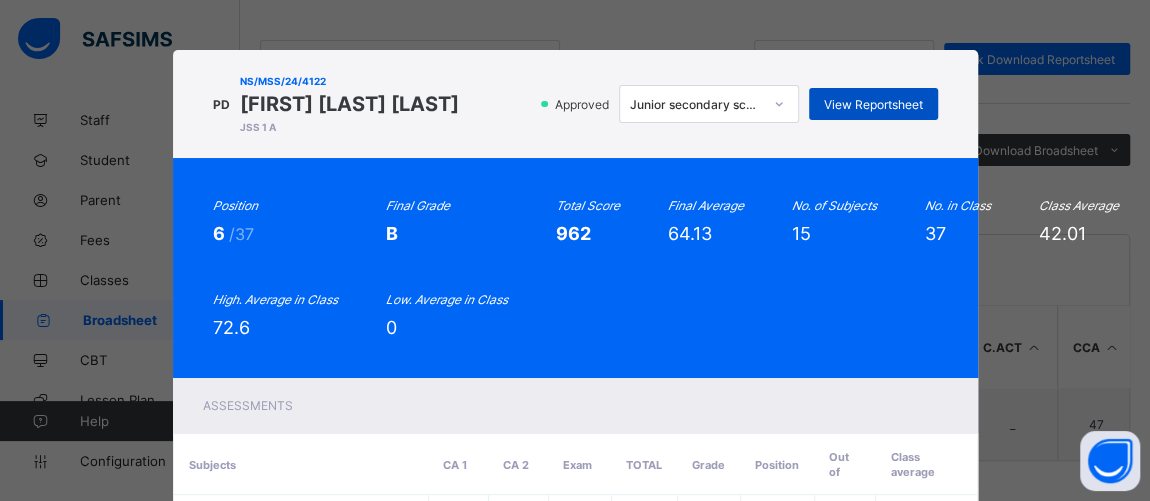 click on "View Reportsheet" at bounding box center [873, 104] 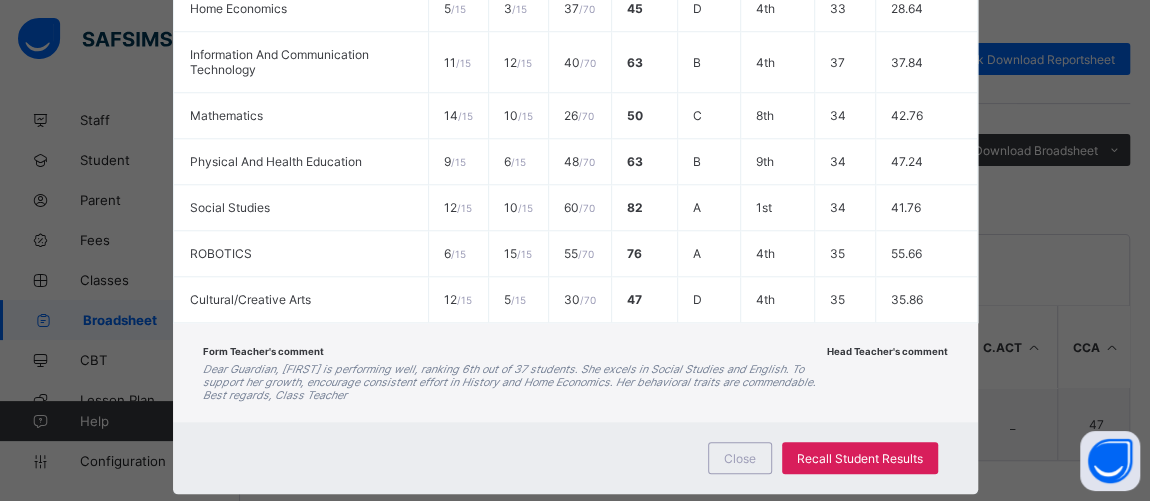 scroll, scrollTop: 904, scrollLeft: 0, axis: vertical 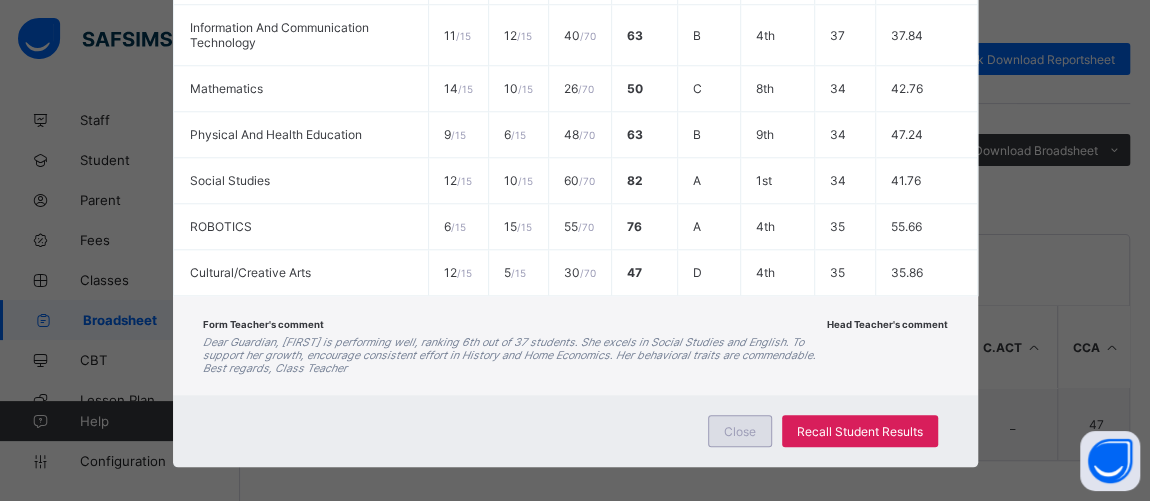 click on "Close" at bounding box center (740, 431) 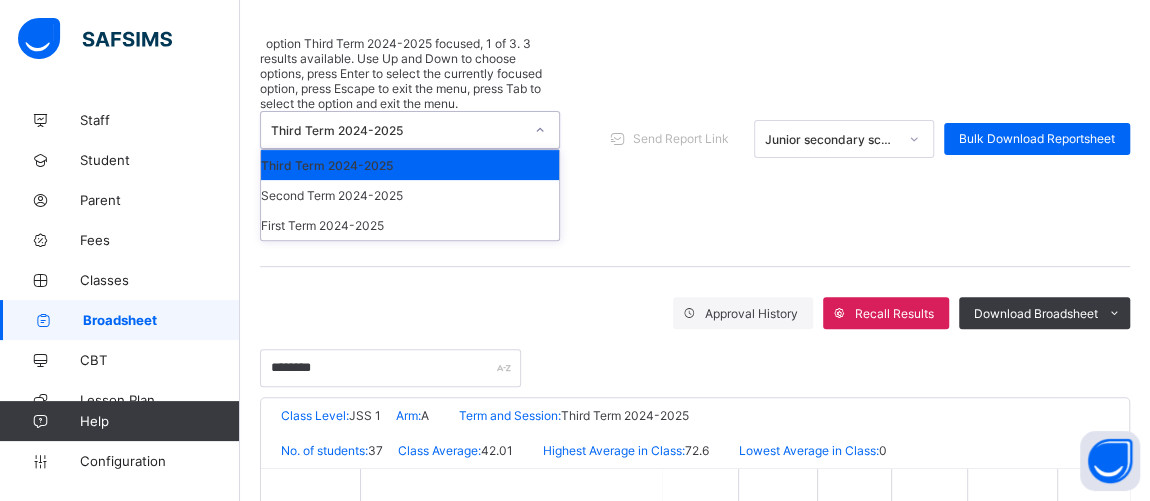 click on "Third Term 2024-2025" at bounding box center [397, 130] 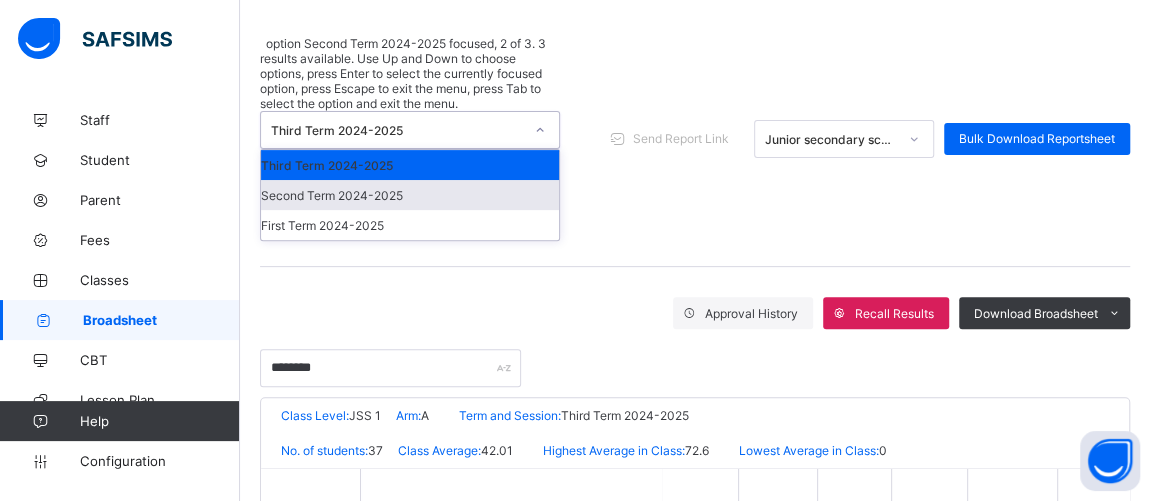 click on "Second Term 2024-2025" at bounding box center (410, 195) 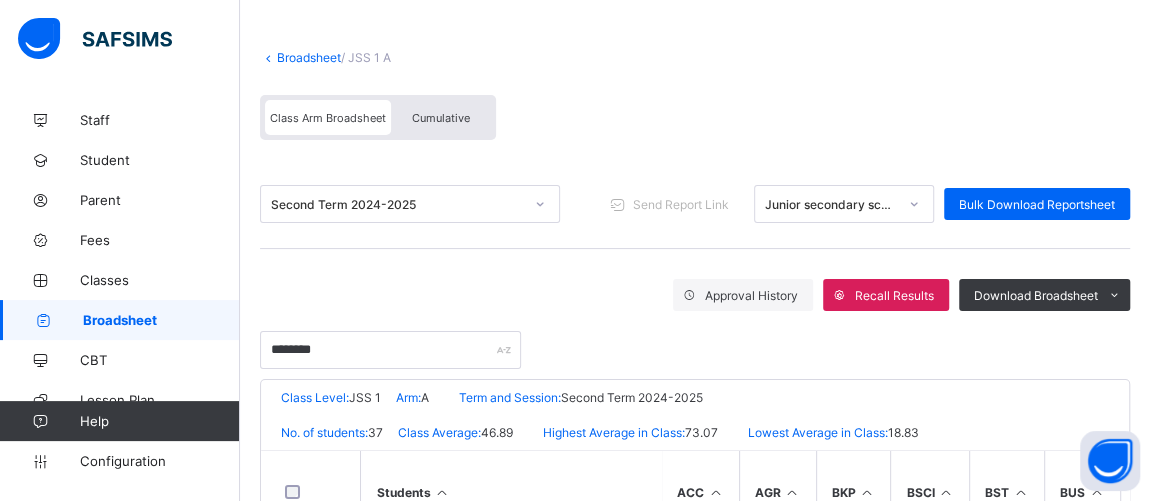 scroll, scrollTop: 239, scrollLeft: 0, axis: vertical 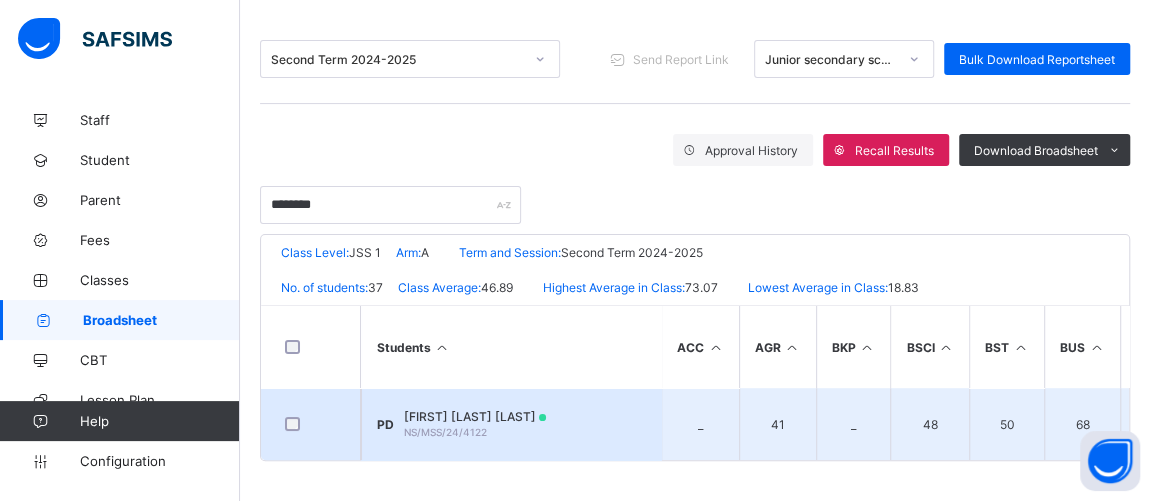 click on "Progress Rahab Dogara   NS/MSS/24/4122" at bounding box center (475, 424) 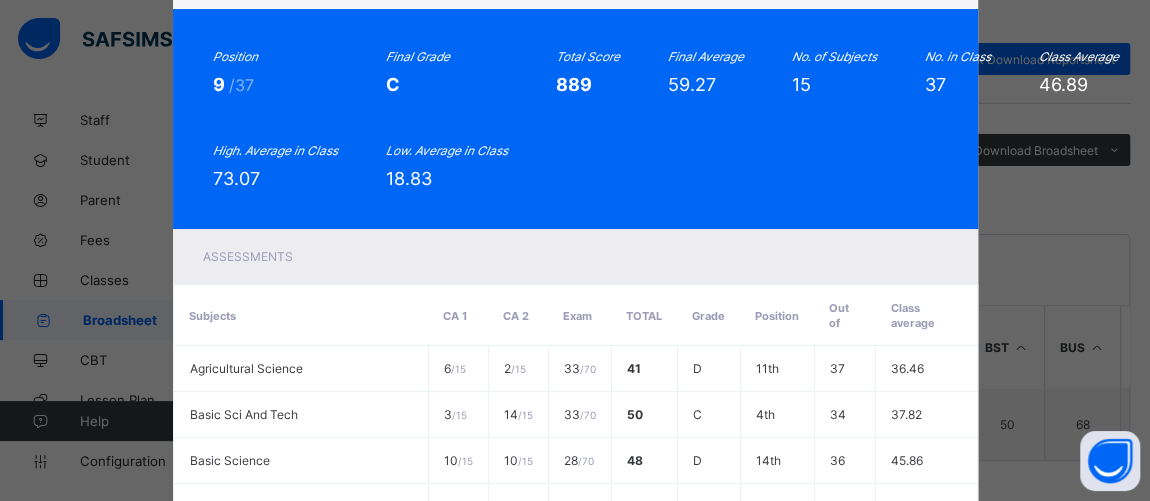 scroll, scrollTop: 0, scrollLeft: 0, axis: both 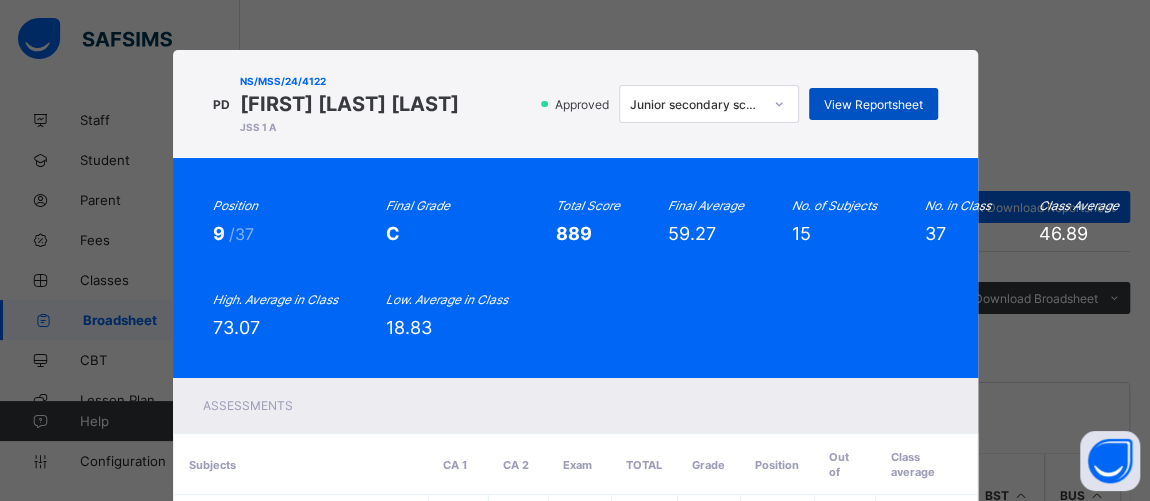 click on "View Reportsheet" at bounding box center (873, 104) 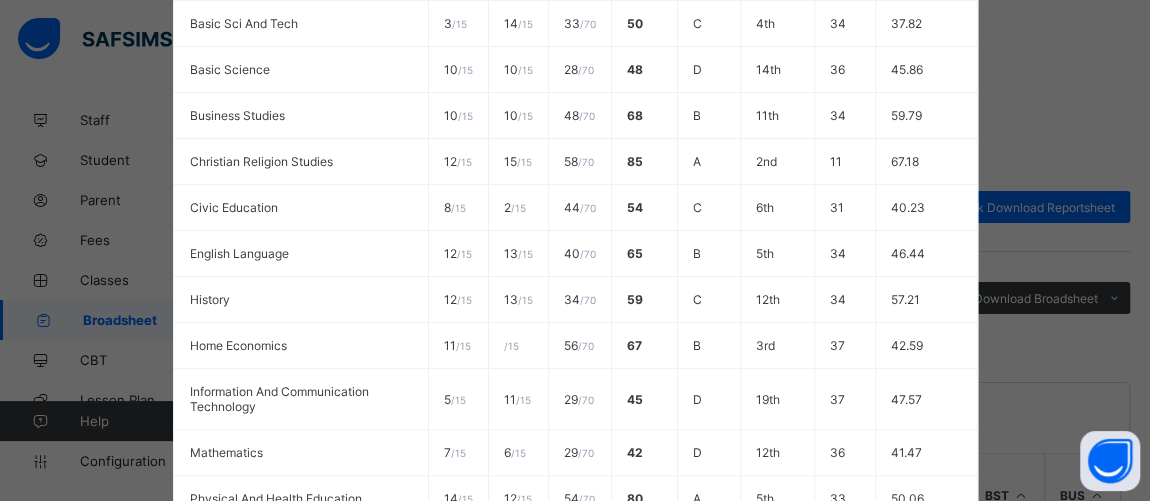 scroll, scrollTop: 891, scrollLeft: 0, axis: vertical 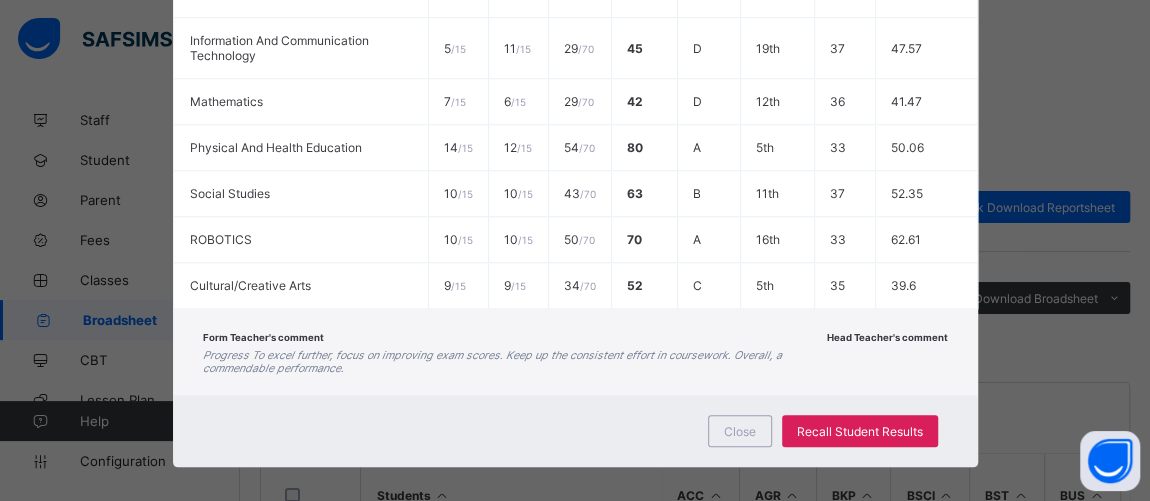 drag, startPoint x: 718, startPoint y: 406, endPoint x: 706, endPoint y: 419, distance: 17.691807 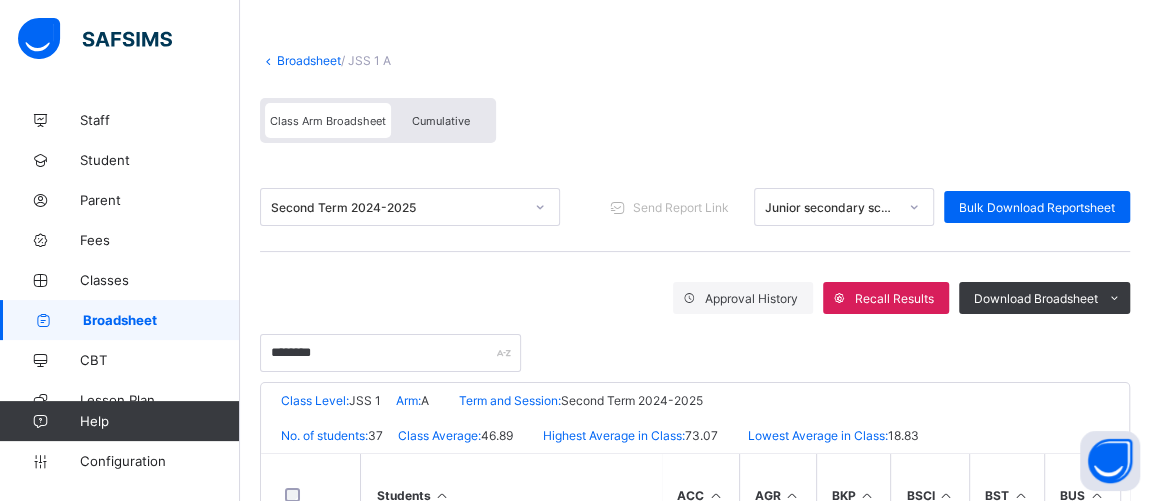 click on "Second Term 2024-2025" at bounding box center (397, 207) 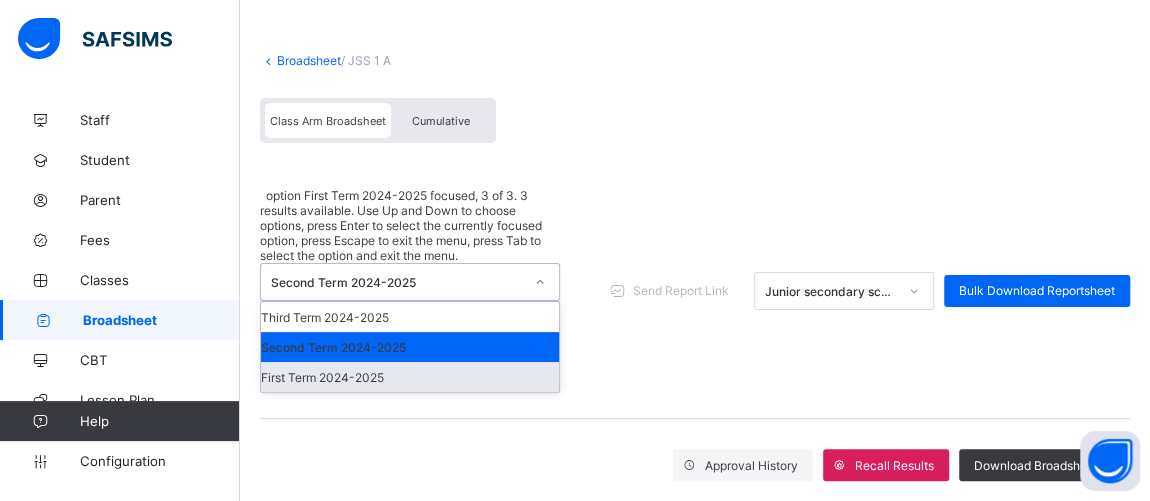 click on "First Term 2024-2025" at bounding box center (410, 377) 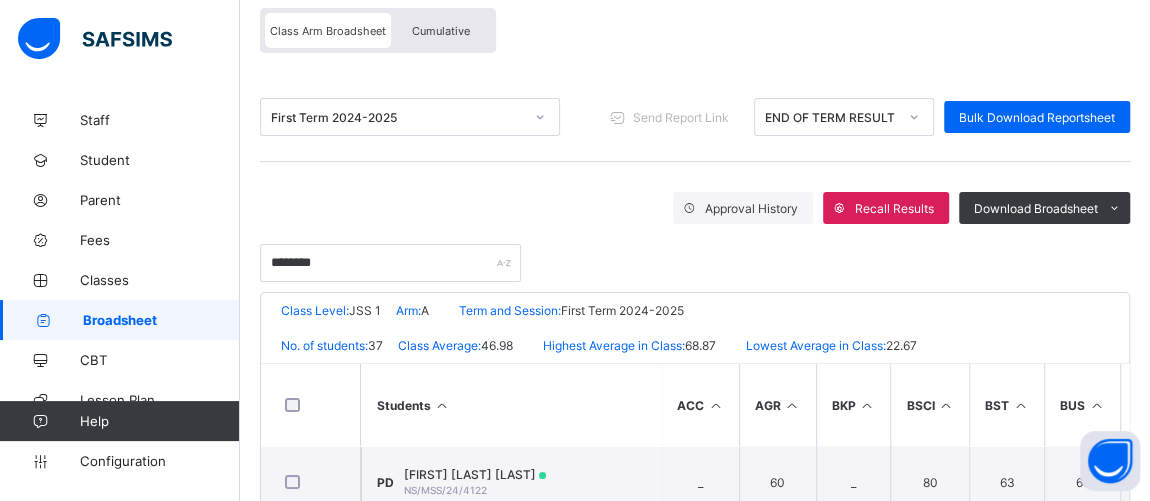 scroll, scrollTop: 239, scrollLeft: 0, axis: vertical 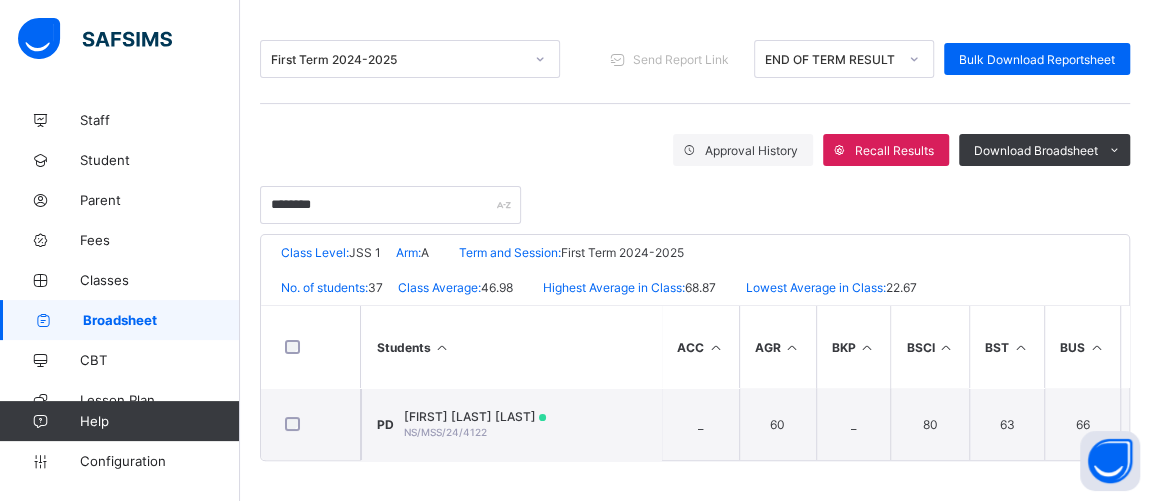 click on "Progress Rahab Dogara   NS/MSS/24/4122" at bounding box center [475, 424] 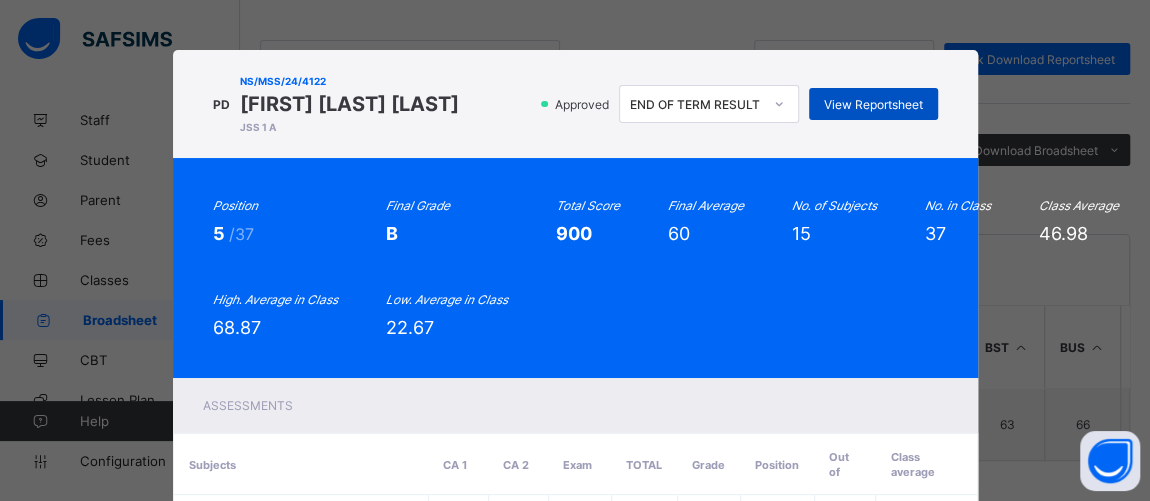 click on "View Reportsheet" at bounding box center [873, 104] 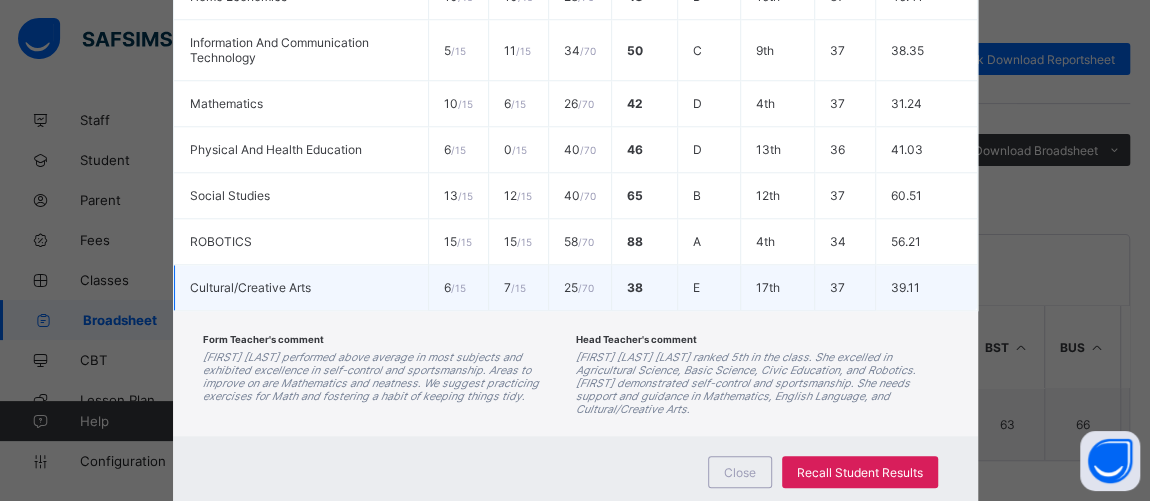 scroll, scrollTop: 909, scrollLeft: 0, axis: vertical 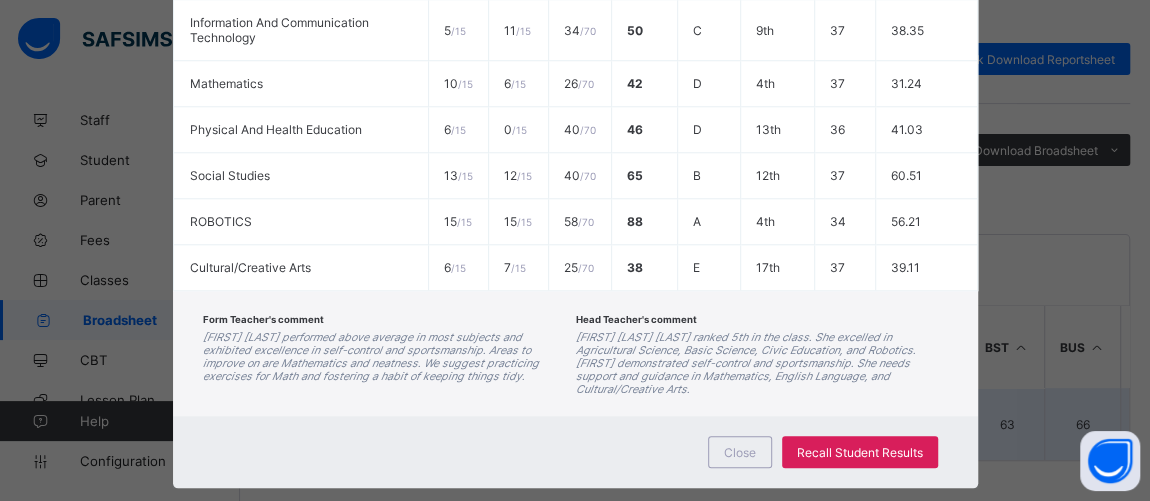 click on "Close" at bounding box center (740, 452) 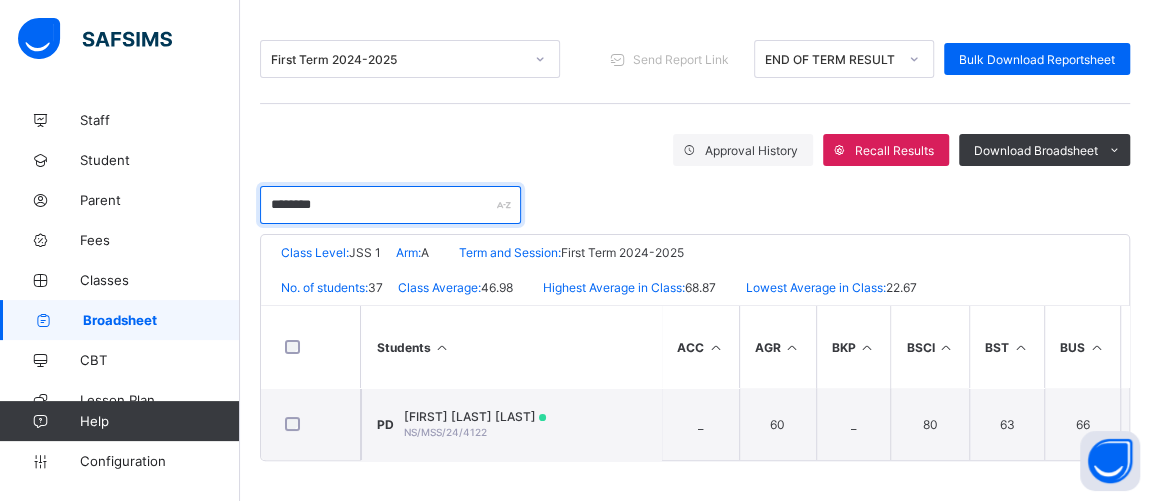 click on "********" at bounding box center [390, 205] 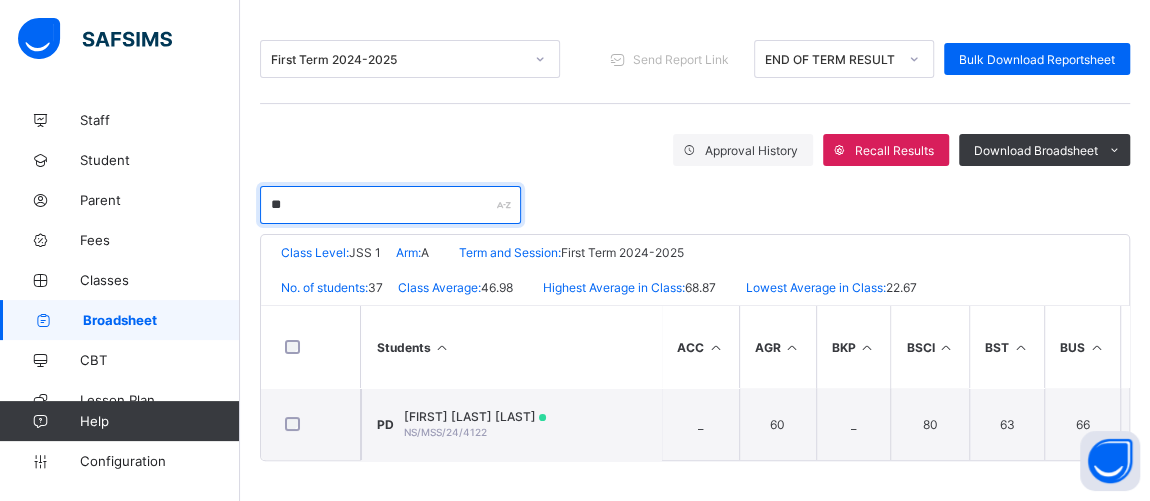 type on "*" 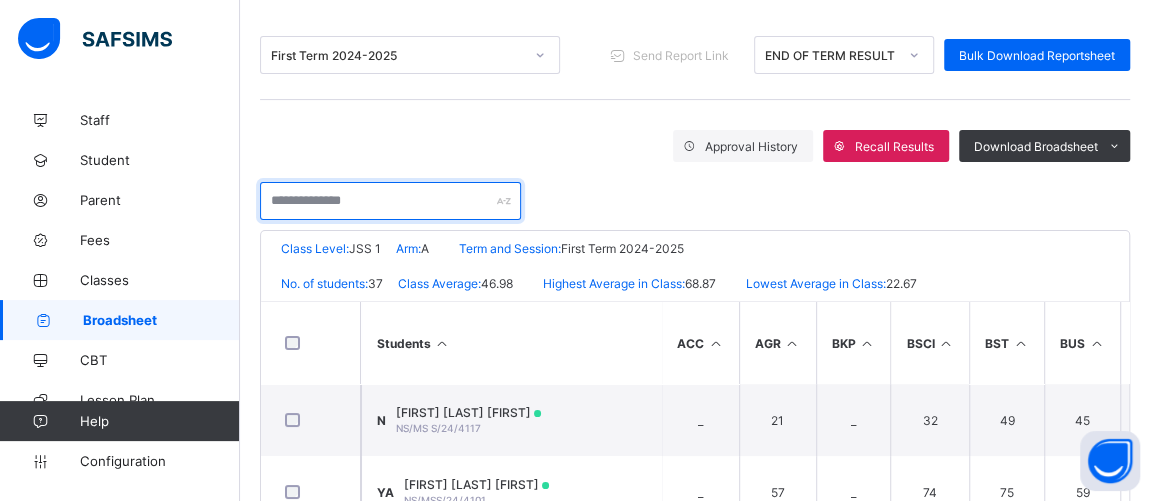 type 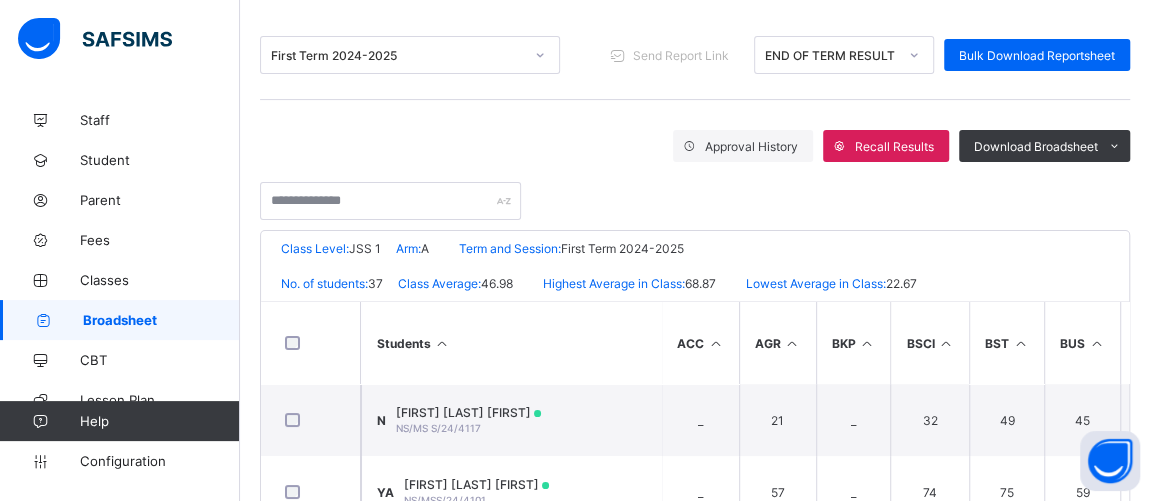 click on "Broadsheet" at bounding box center [161, 320] 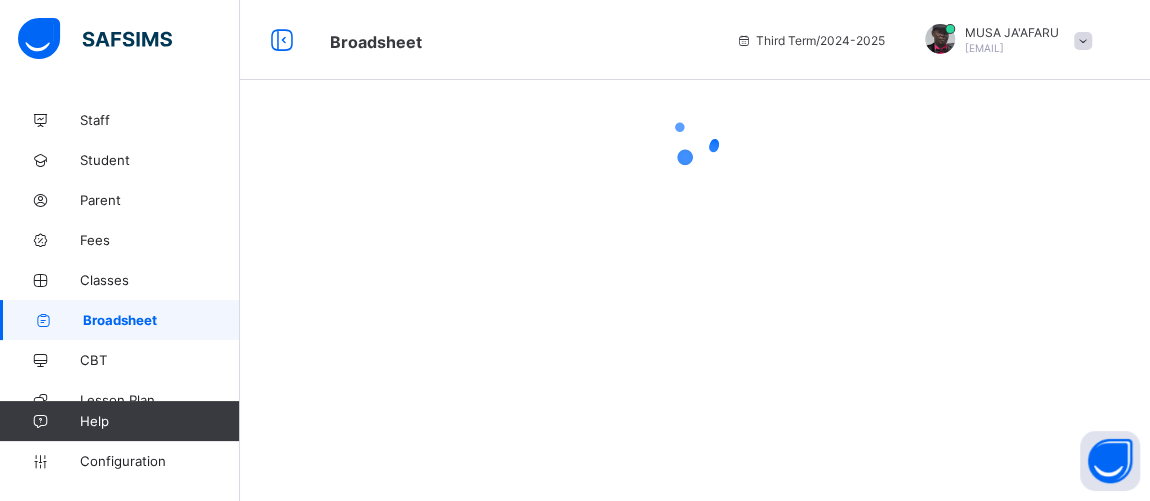 scroll, scrollTop: 0, scrollLeft: 0, axis: both 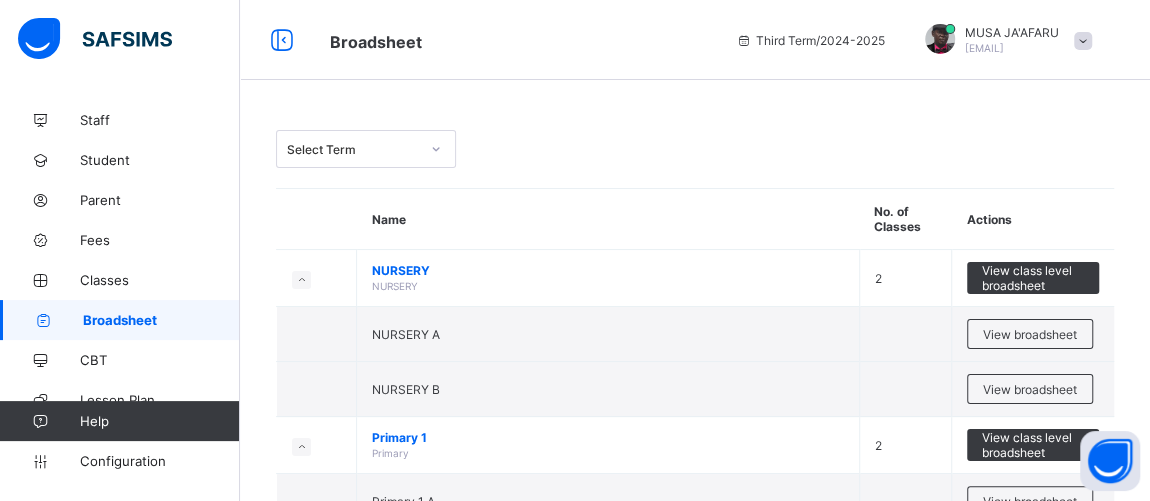 click at bounding box center [436, 149] 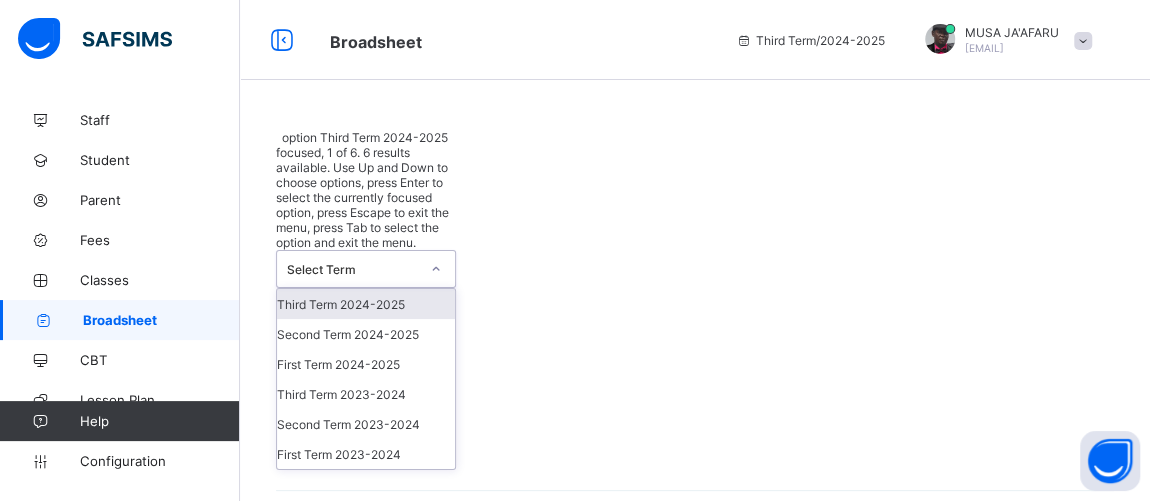 click on "Third Term 2024-2025" at bounding box center [366, 304] 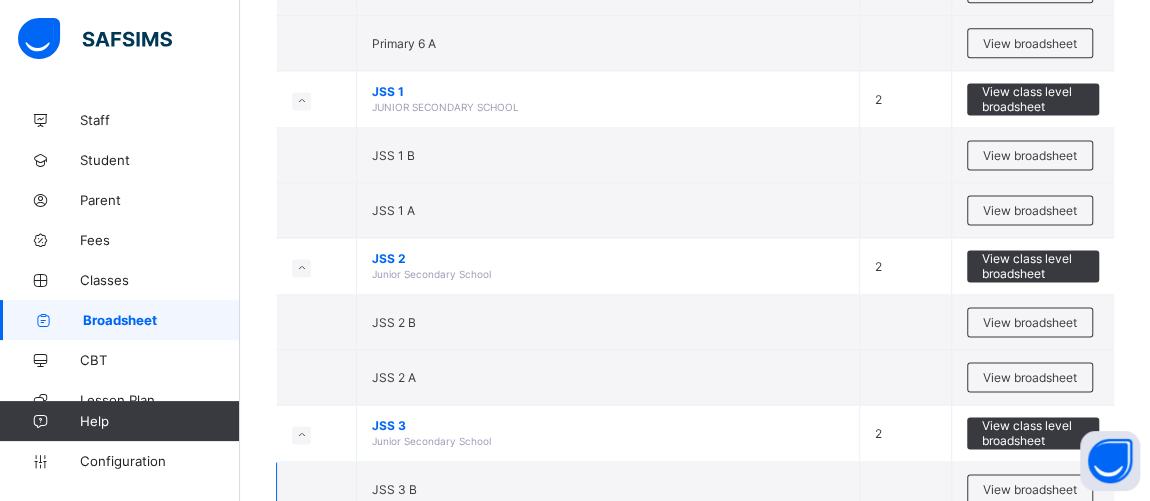 scroll, scrollTop: 1515, scrollLeft: 0, axis: vertical 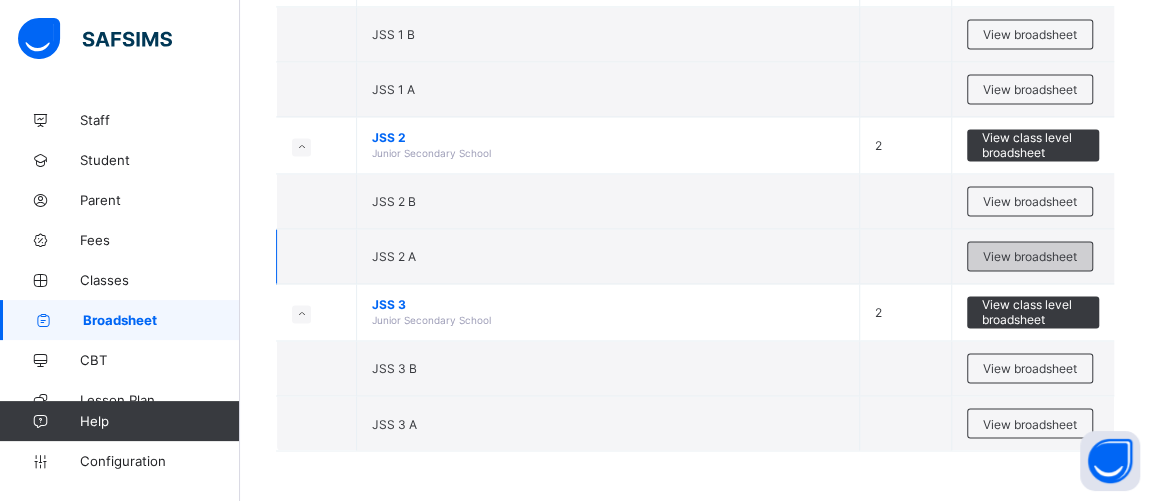 click on "View broadsheet" at bounding box center [1030, 256] 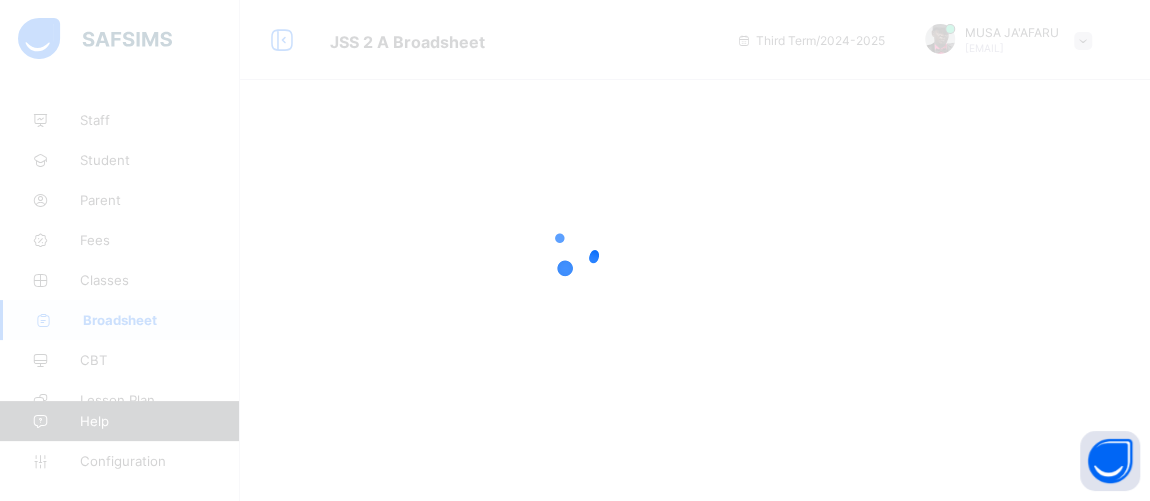 scroll, scrollTop: 0, scrollLeft: 0, axis: both 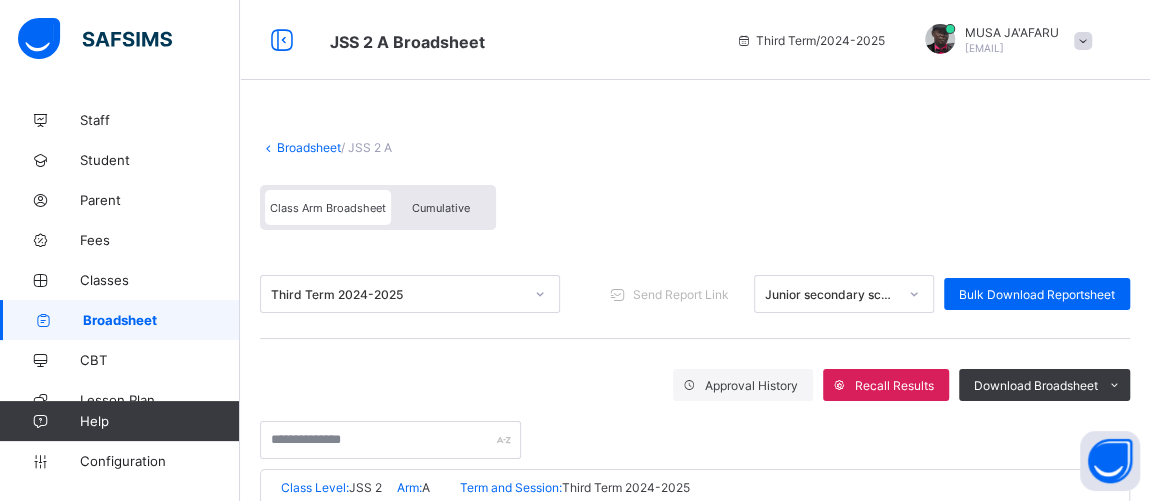 click on "Broadsheet" at bounding box center [161, 320] 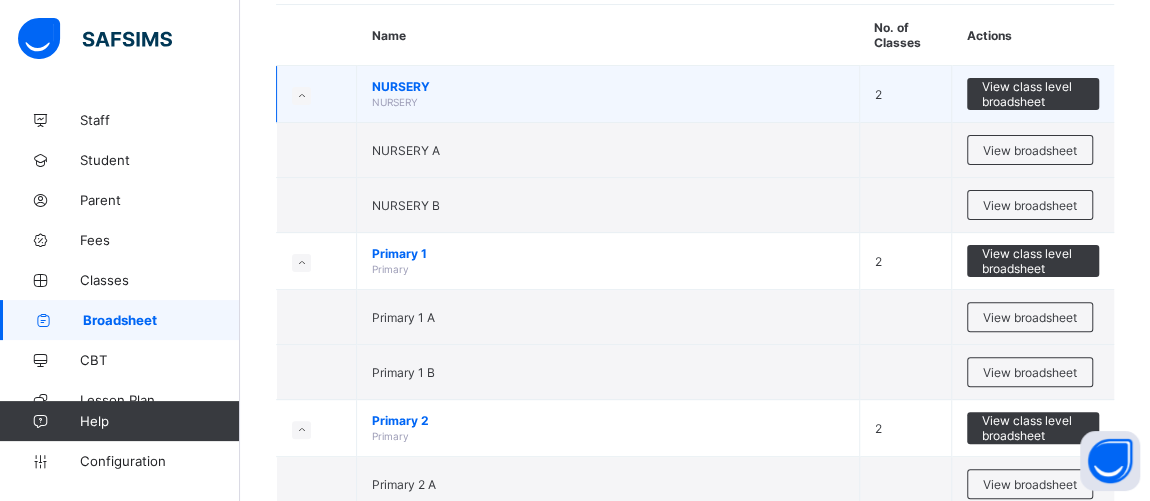 scroll, scrollTop: 0, scrollLeft: 0, axis: both 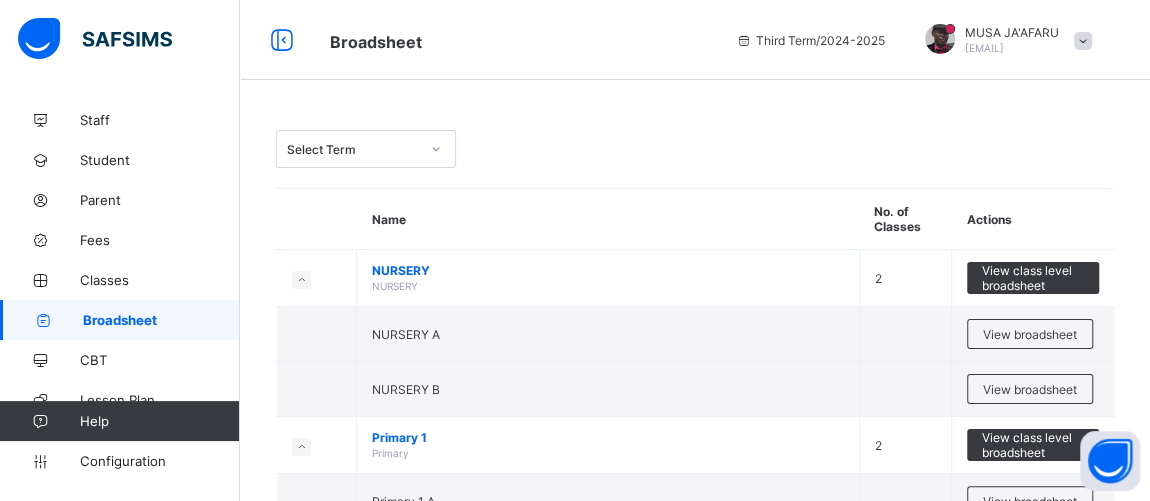 drag, startPoint x: 355, startPoint y: 145, endPoint x: 356, endPoint y: 174, distance: 29.017237 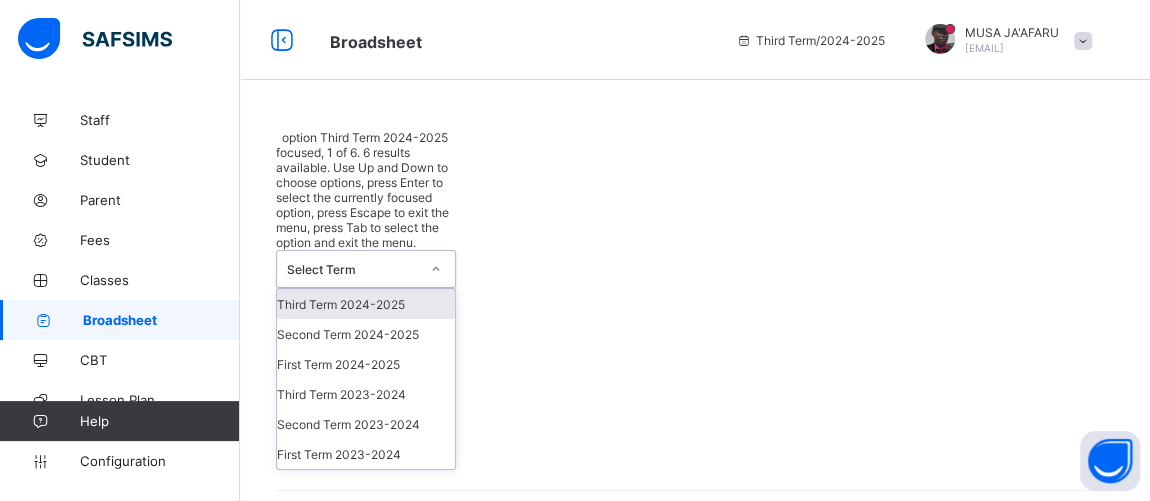 click on "Third Term 2024-2025" at bounding box center (366, 304) 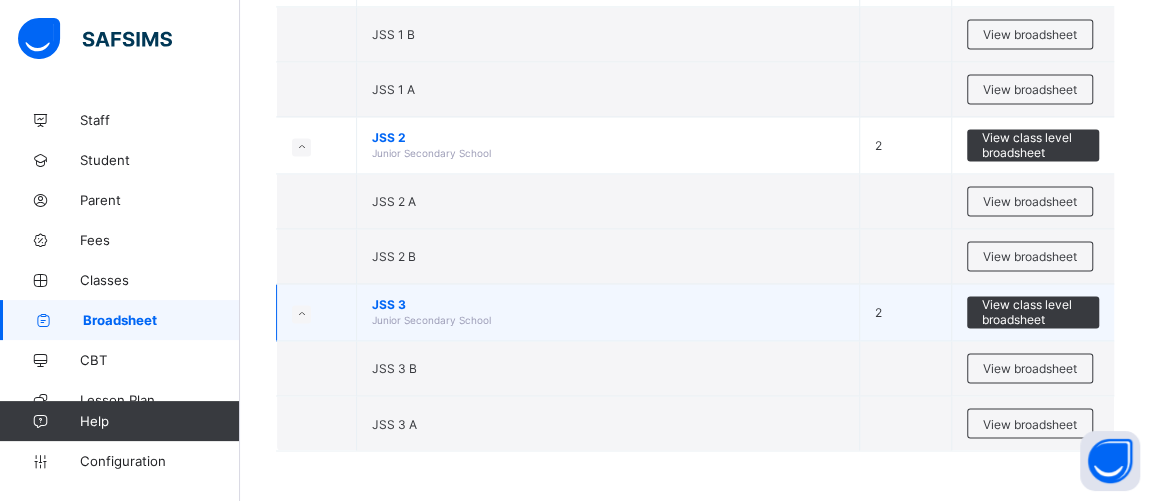 scroll, scrollTop: 1515, scrollLeft: 0, axis: vertical 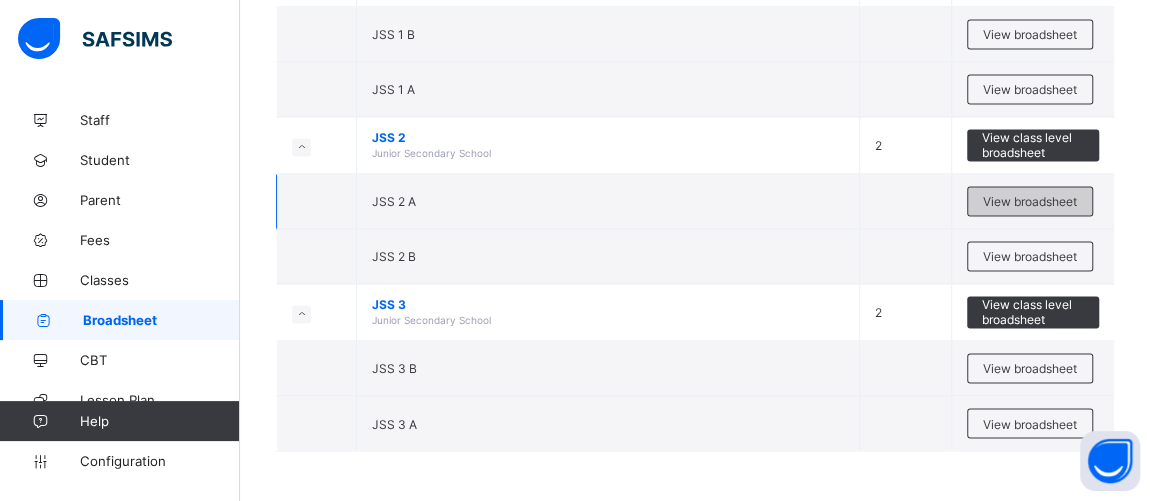 click on "View broadsheet" at bounding box center [1030, 201] 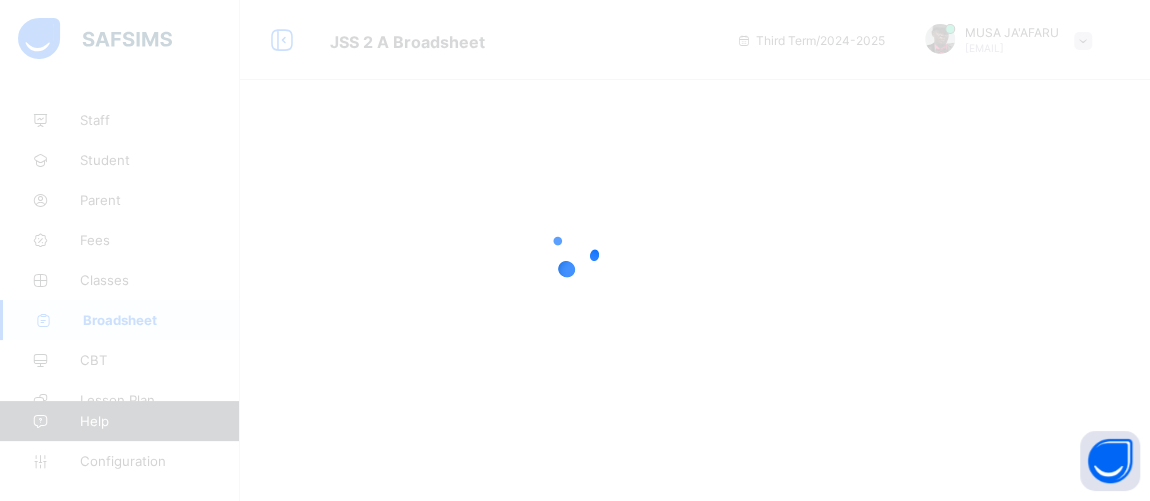 scroll, scrollTop: 0, scrollLeft: 0, axis: both 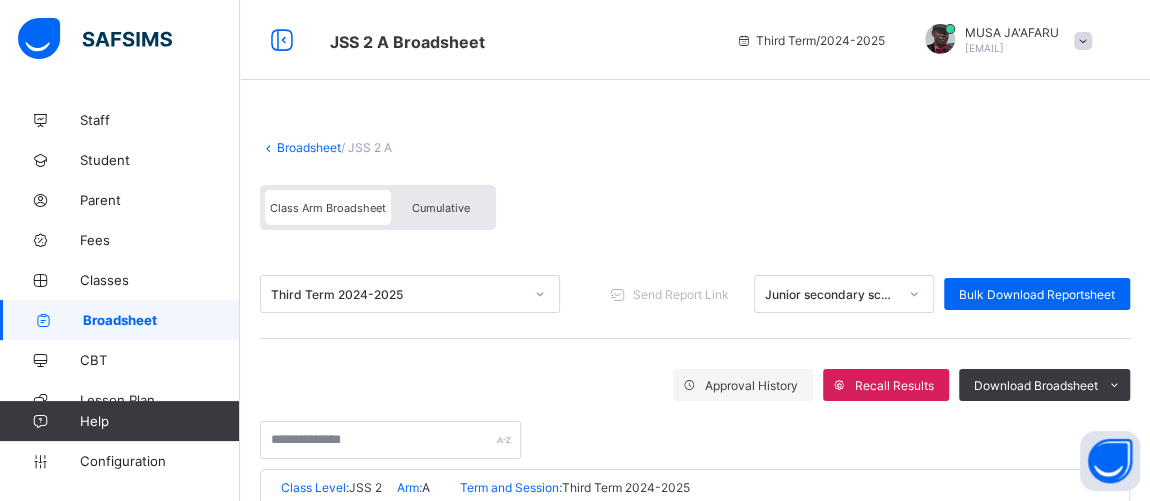 click on "Broadsheet" at bounding box center (161, 320) 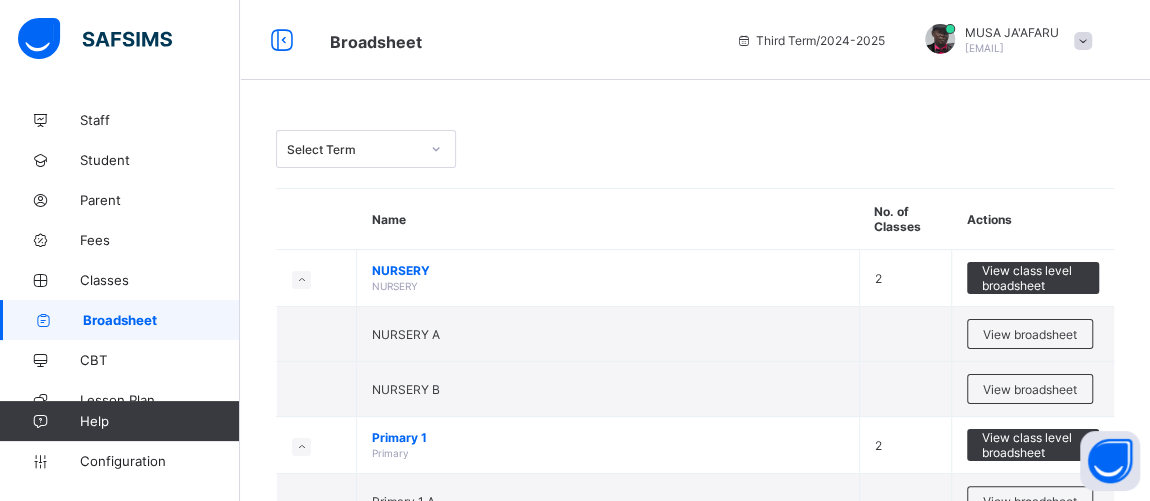 click on "Select Term" at bounding box center (353, 149) 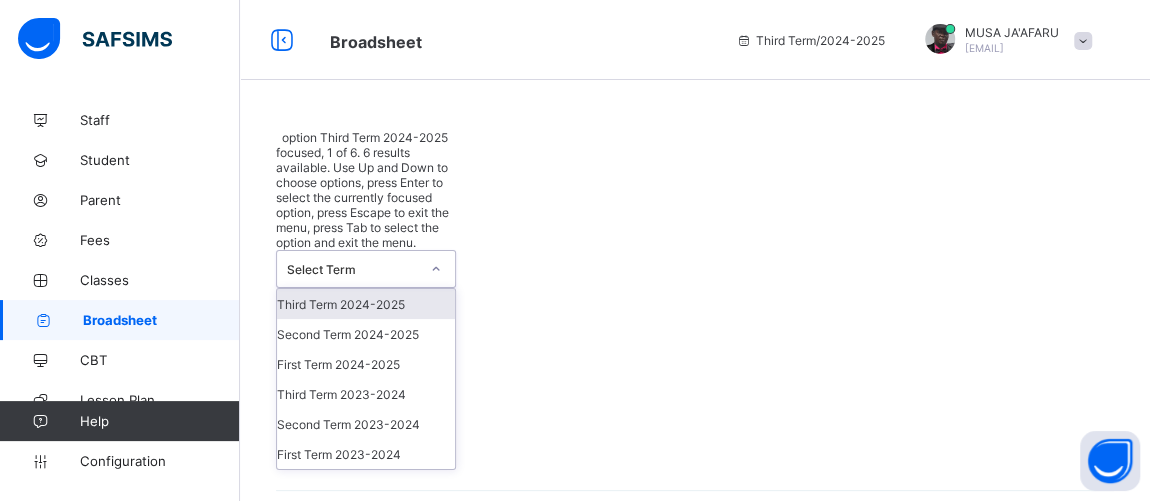 click on "Third Term 2024-2025" at bounding box center (366, 304) 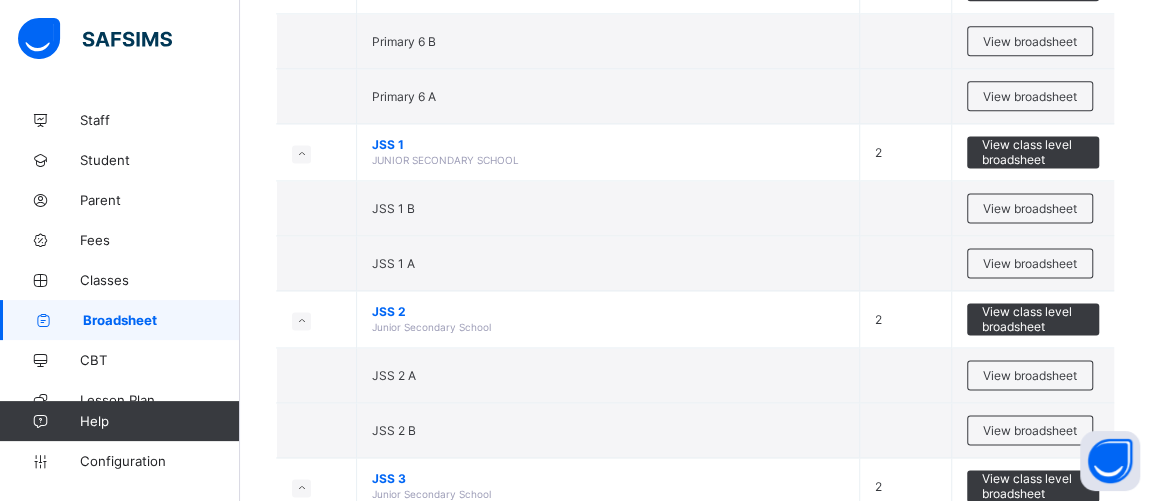 scroll, scrollTop: 1363, scrollLeft: 0, axis: vertical 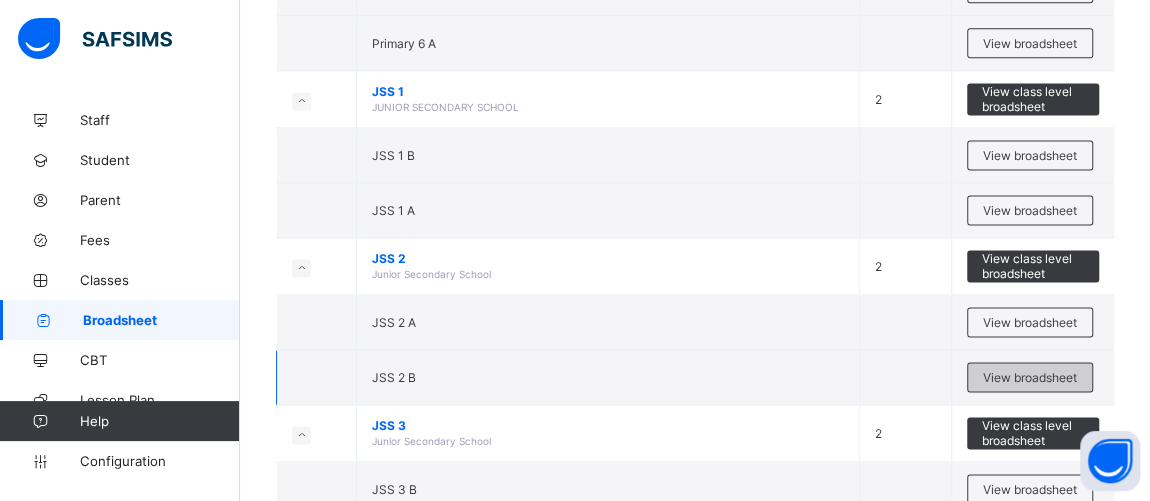 click on "View broadsheet" at bounding box center (1030, 377) 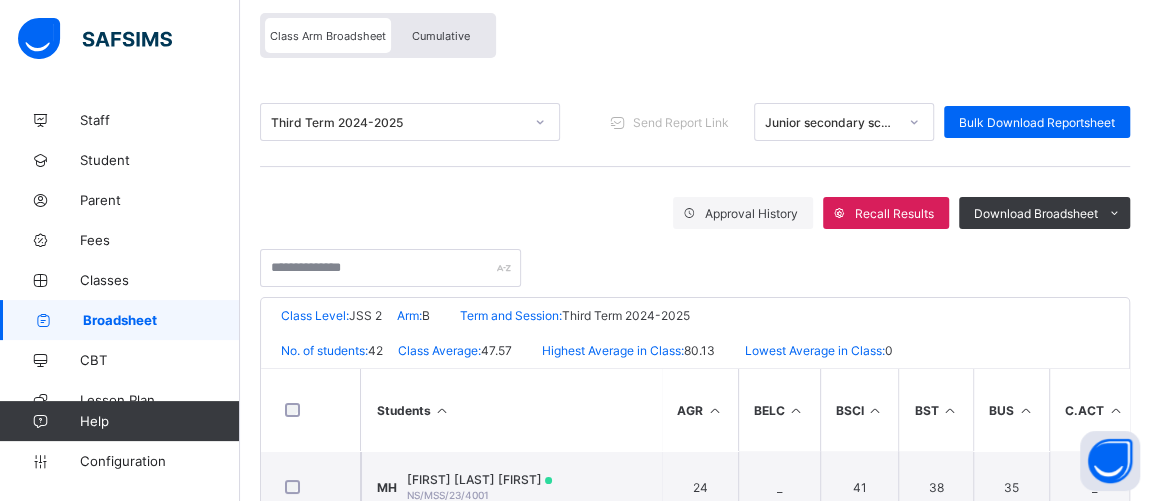 scroll, scrollTop: 122, scrollLeft: 0, axis: vertical 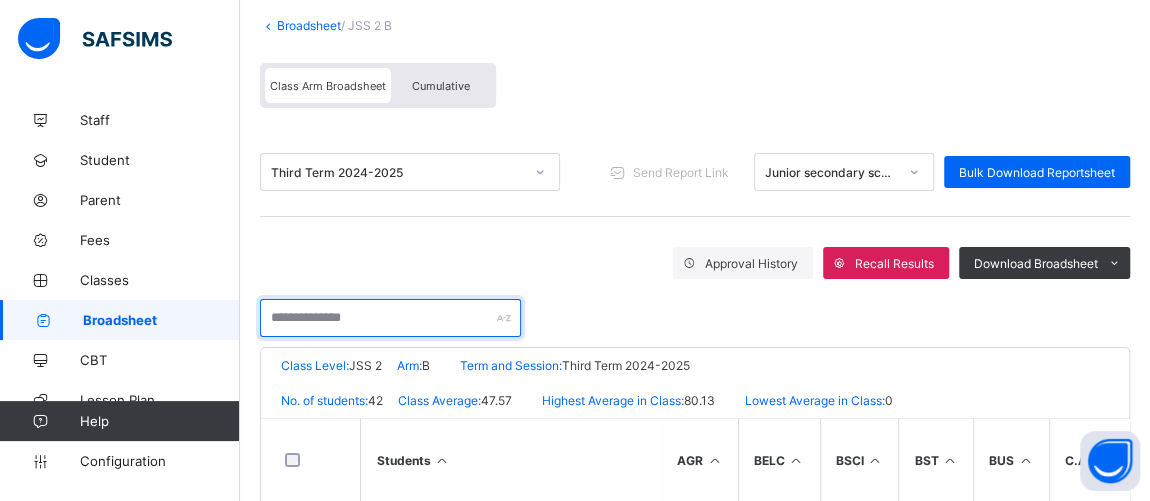 click at bounding box center (390, 318) 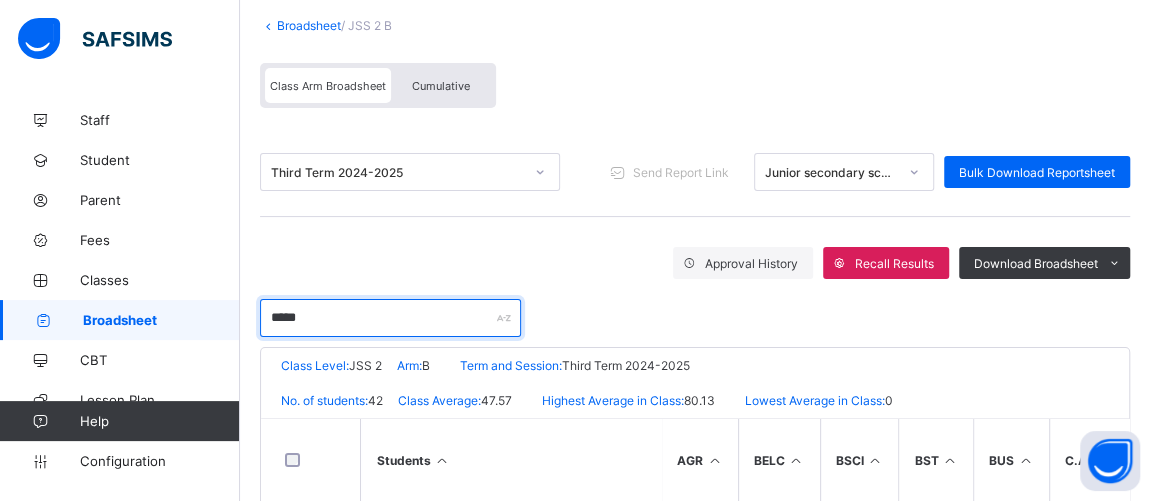 scroll, scrollTop: 239, scrollLeft: 0, axis: vertical 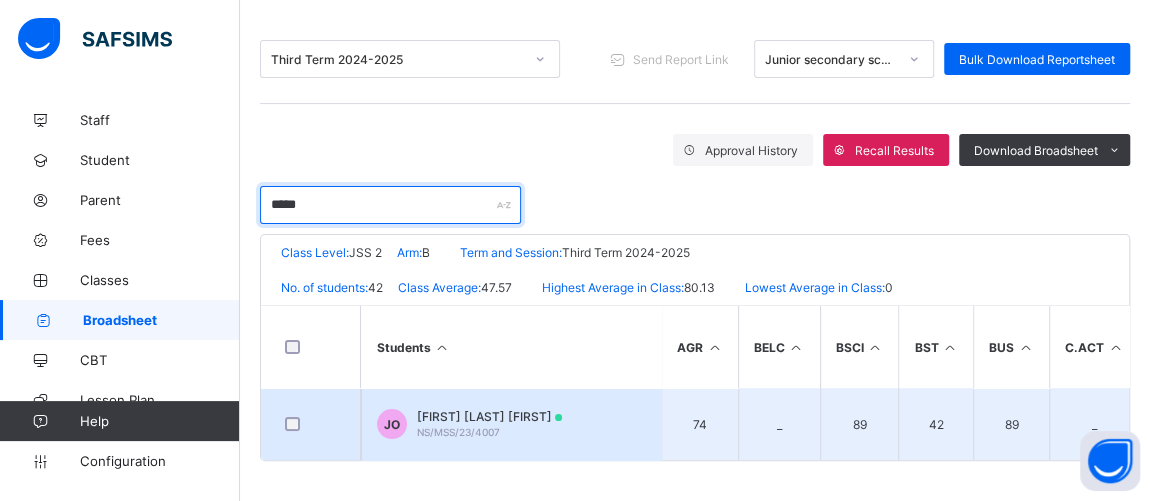 type on "*****" 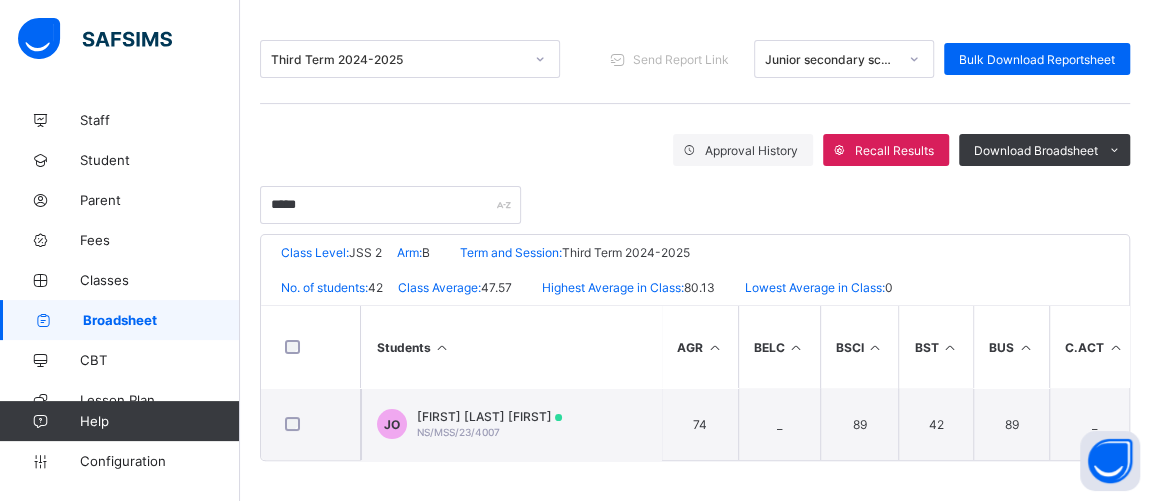 drag, startPoint x: 464, startPoint y: 406, endPoint x: 466, endPoint y: 424, distance: 18.110771 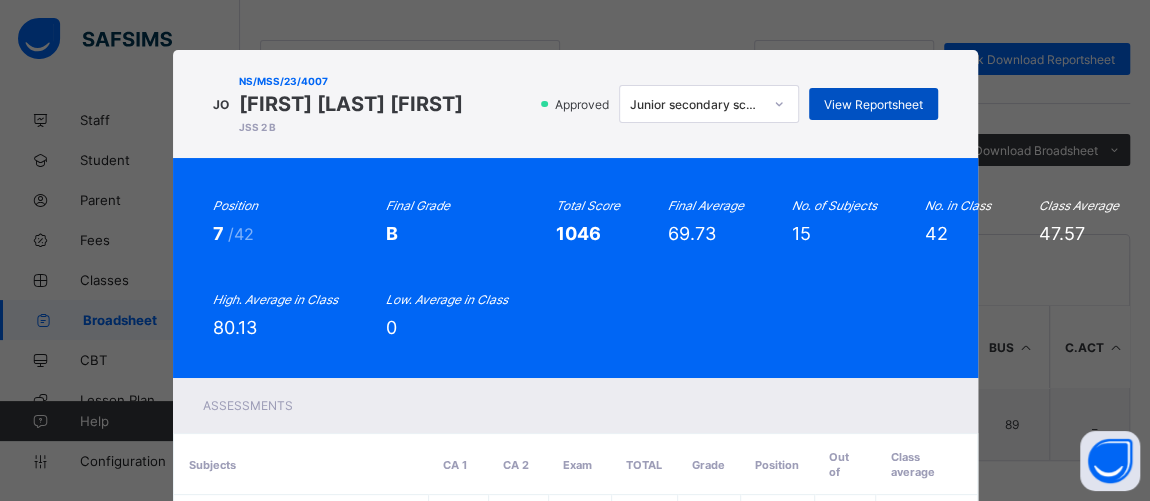click on "View Reportsheet" at bounding box center [873, 104] 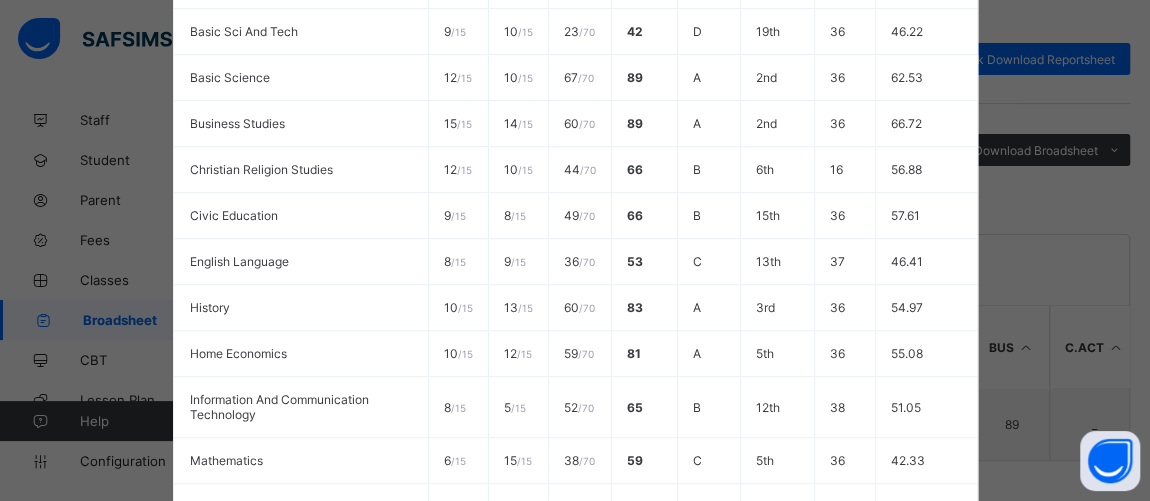 scroll, scrollTop: 909, scrollLeft: 0, axis: vertical 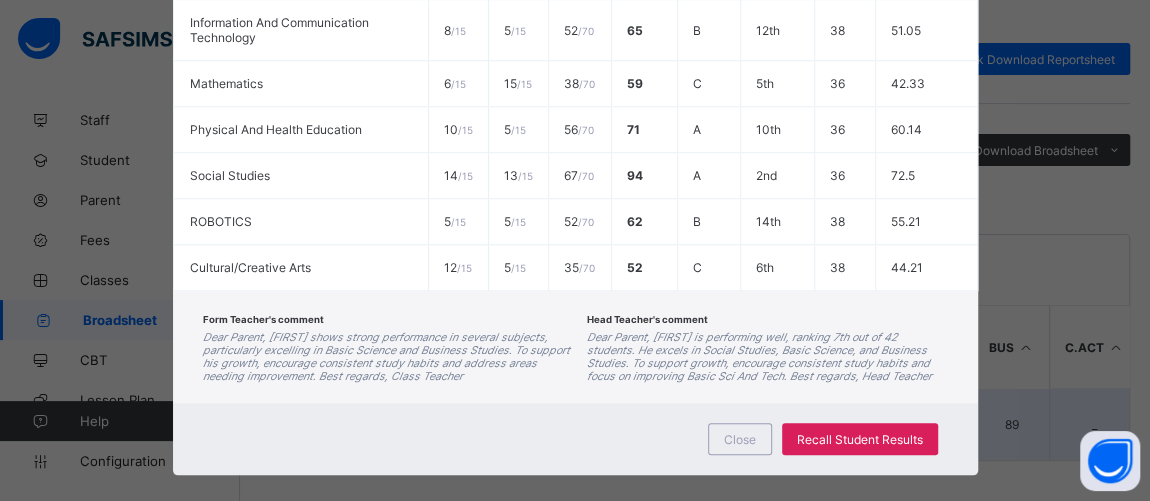 click on "Close" at bounding box center [740, 439] 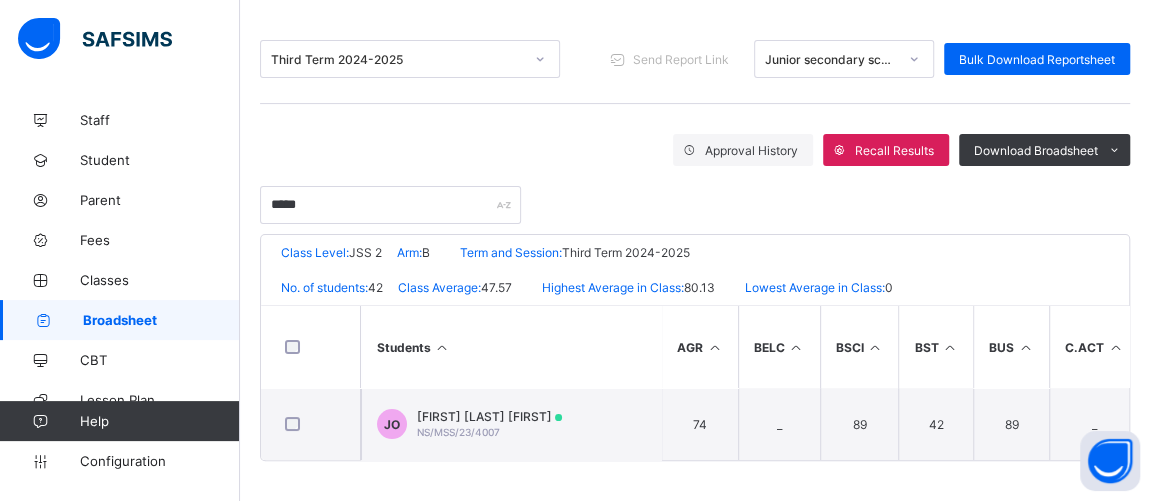 click on "Third Term 2024-2025 Send Report Link Junior secondary school Bulk Download Reportsheet" at bounding box center (695, 59) 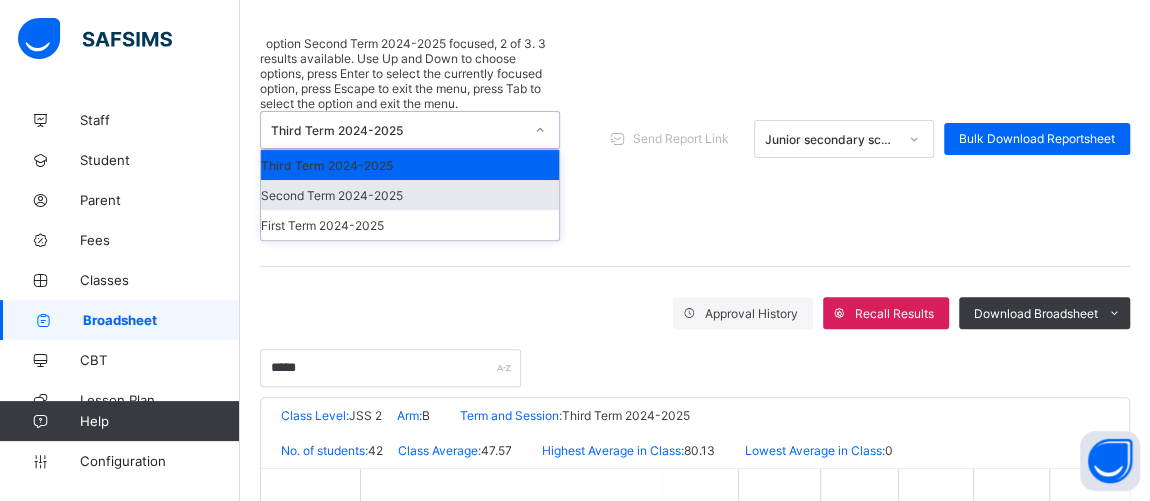 click on "Second Term 2024-2025" at bounding box center (410, 195) 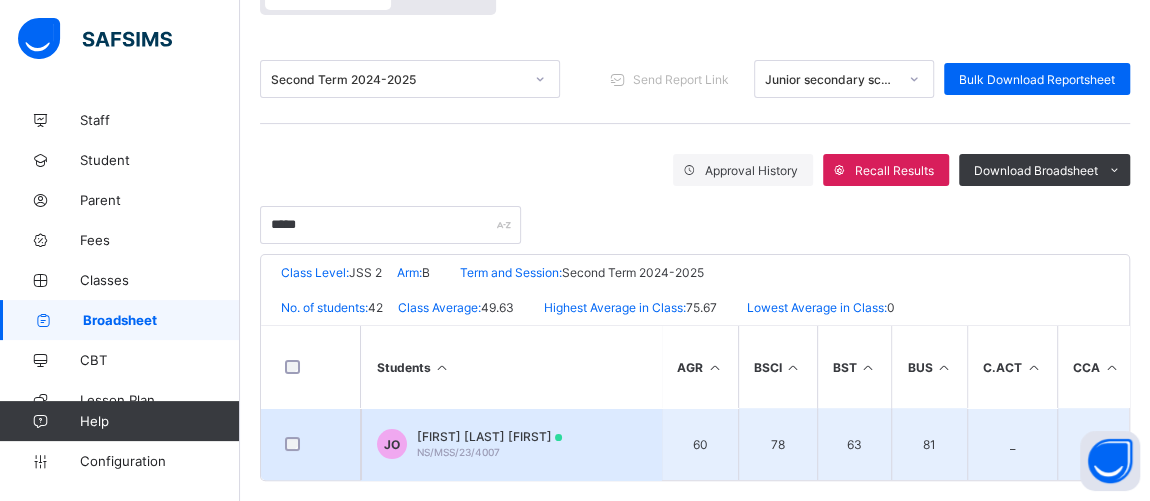 scroll, scrollTop: 239, scrollLeft: 0, axis: vertical 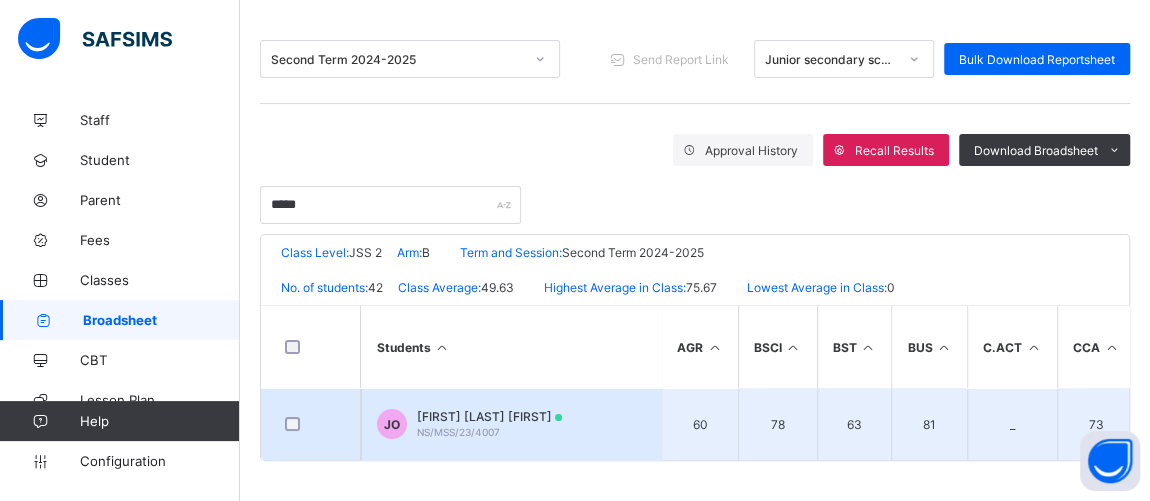 click on "JESSE ASENESHI OSUZA" at bounding box center (489, 416) 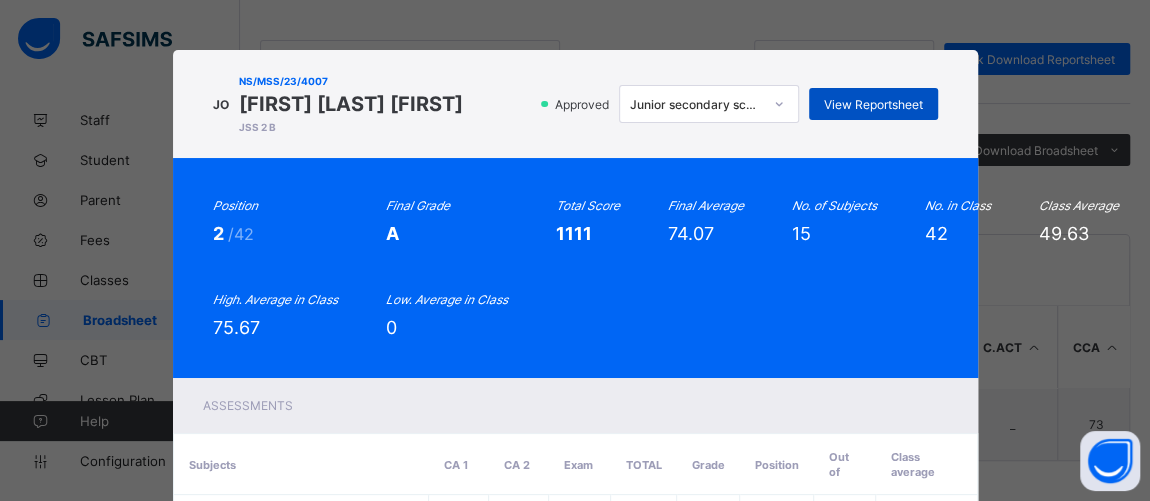 click on "View Reportsheet" at bounding box center [873, 104] 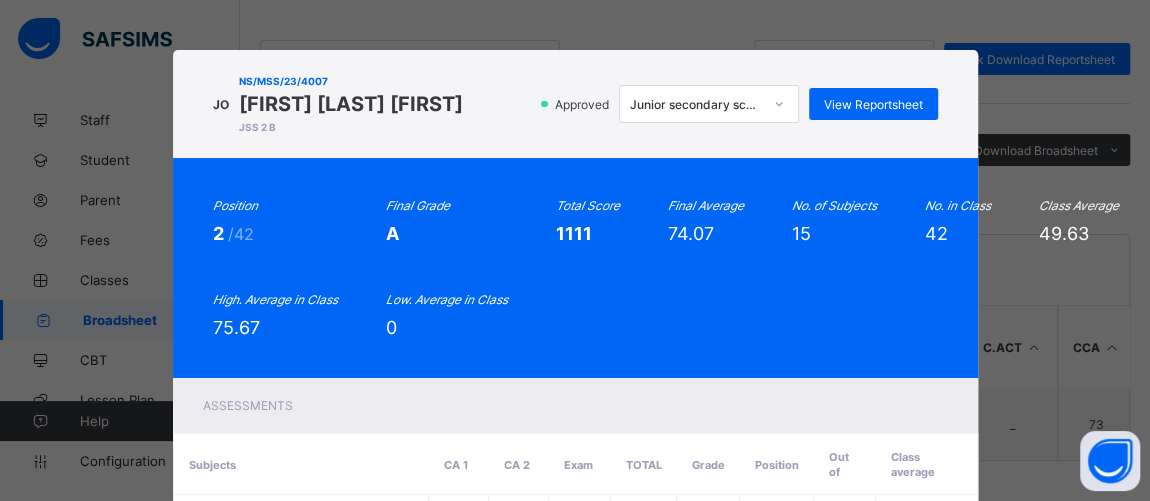 click on "Close" at bounding box center [740, 1348] 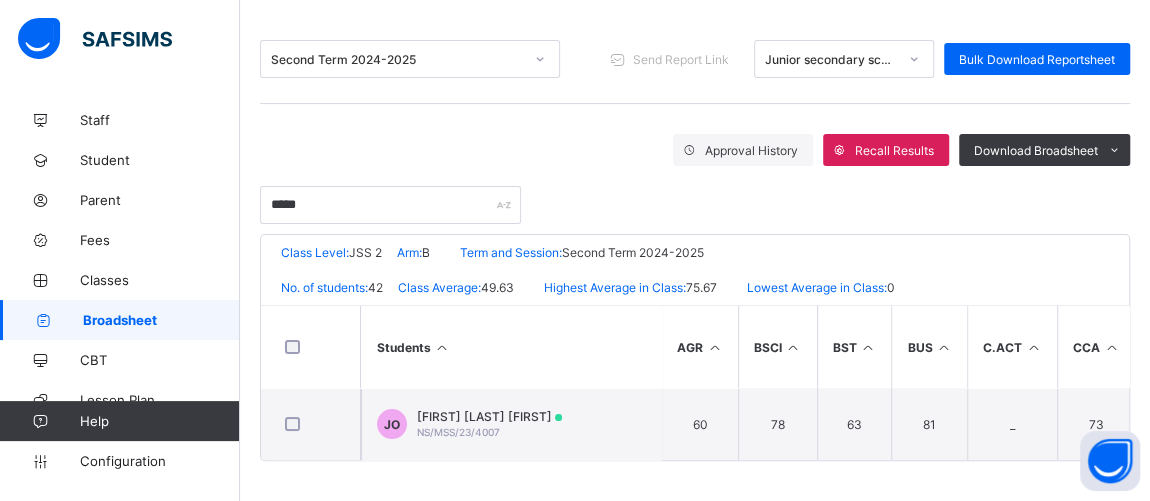 click on "Second Term 2024-2025" at bounding box center [397, 59] 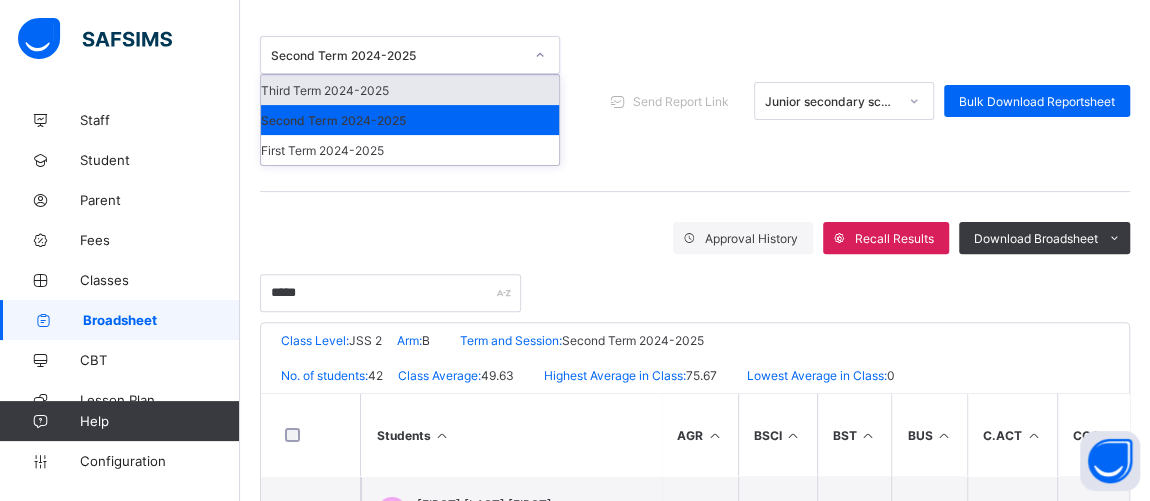 click at bounding box center (540, 55) 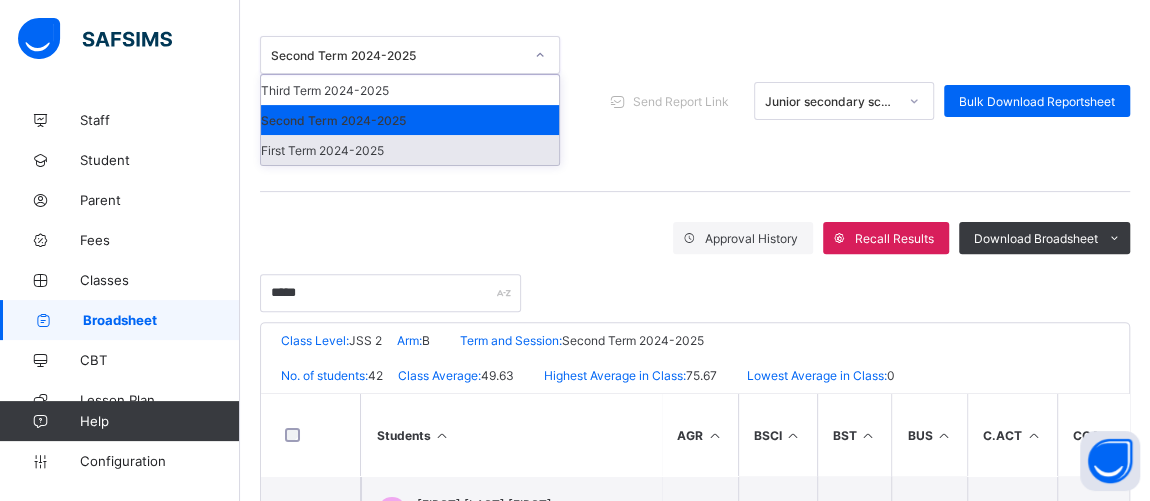 click on "First Term 2024-2025" at bounding box center (410, 150) 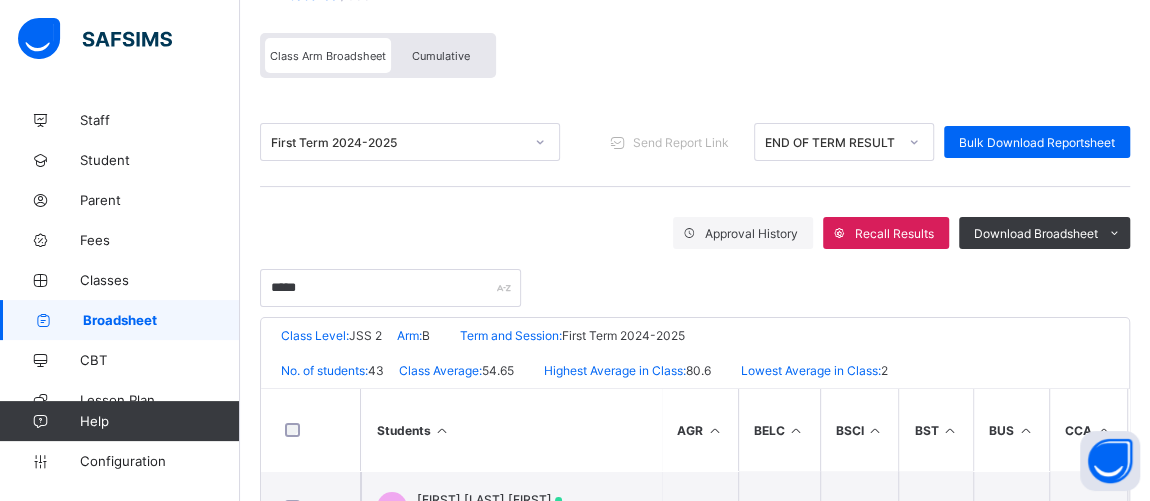 scroll, scrollTop: 239, scrollLeft: 0, axis: vertical 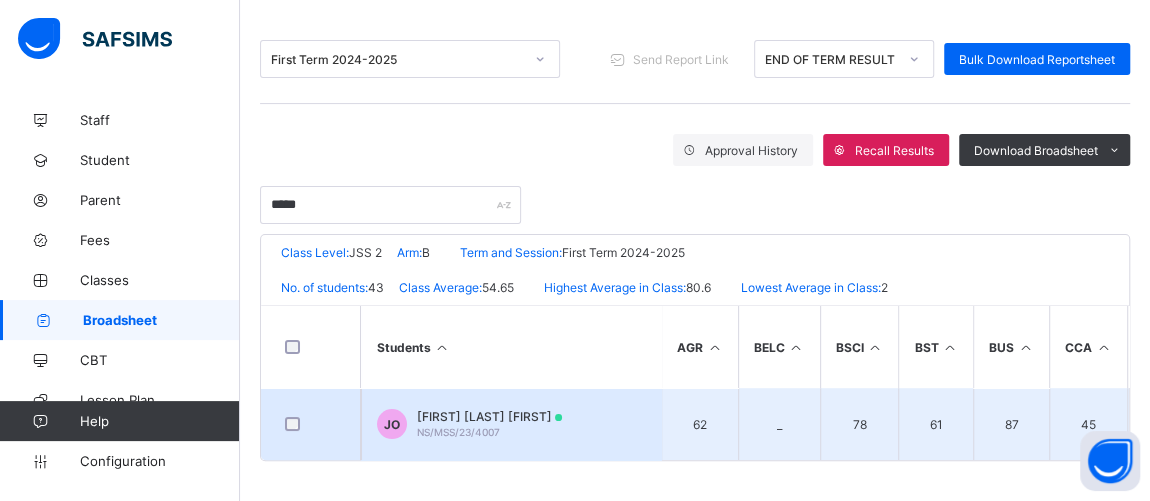 click on "NS/MSS/23/4007" at bounding box center (458, 432) 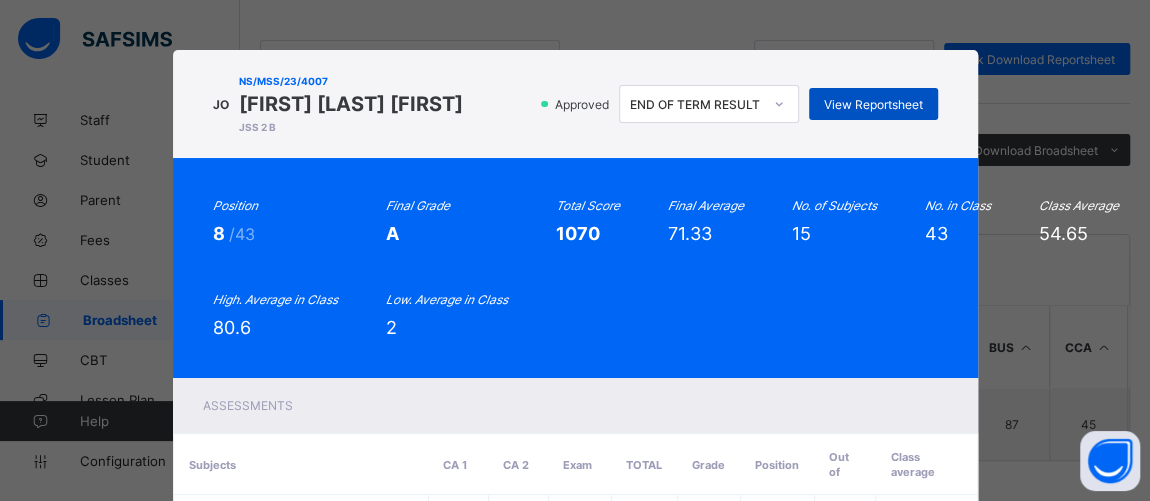 click on "View Reportsheet" at bounding box center [873, 104] 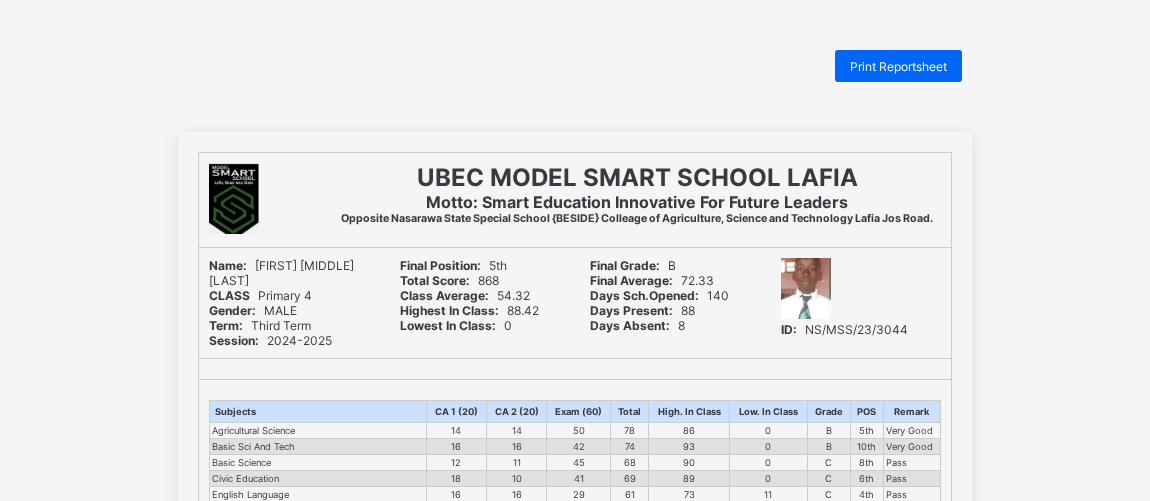 scroll, scrollTop: 0, scrollLeft: 0, axis: both 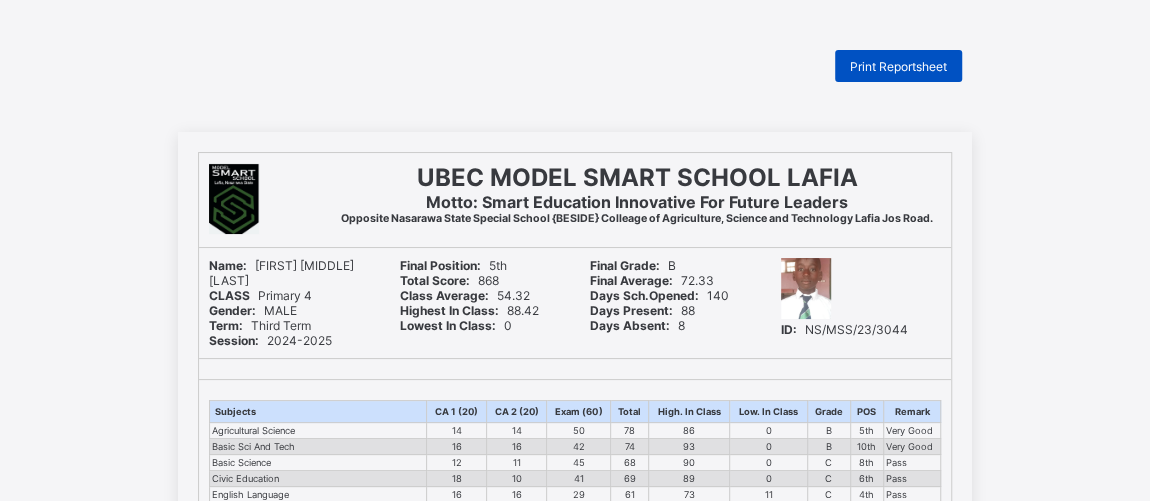 click on "Print Reportsheet" at bounding box center [898, 66] 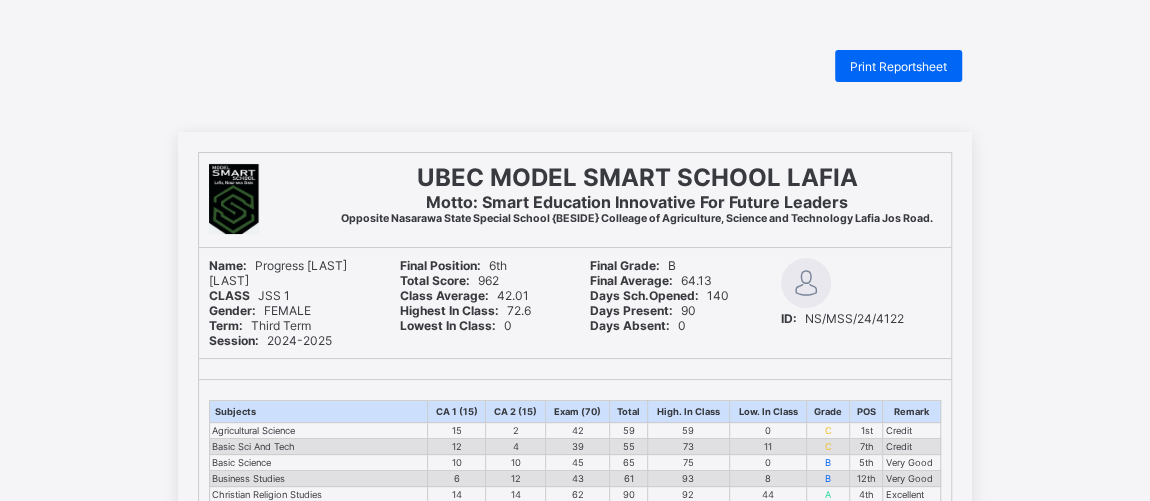 scroll, scrollTop: 0, scrollLeft: 0, axis: both 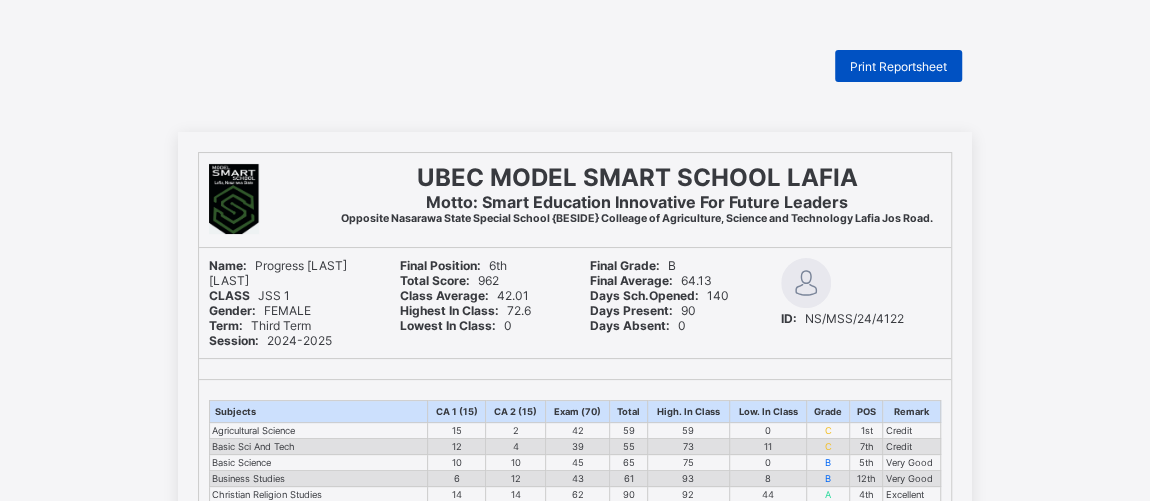 click on "Print Reportsheet" at bounding box center (898, 66) 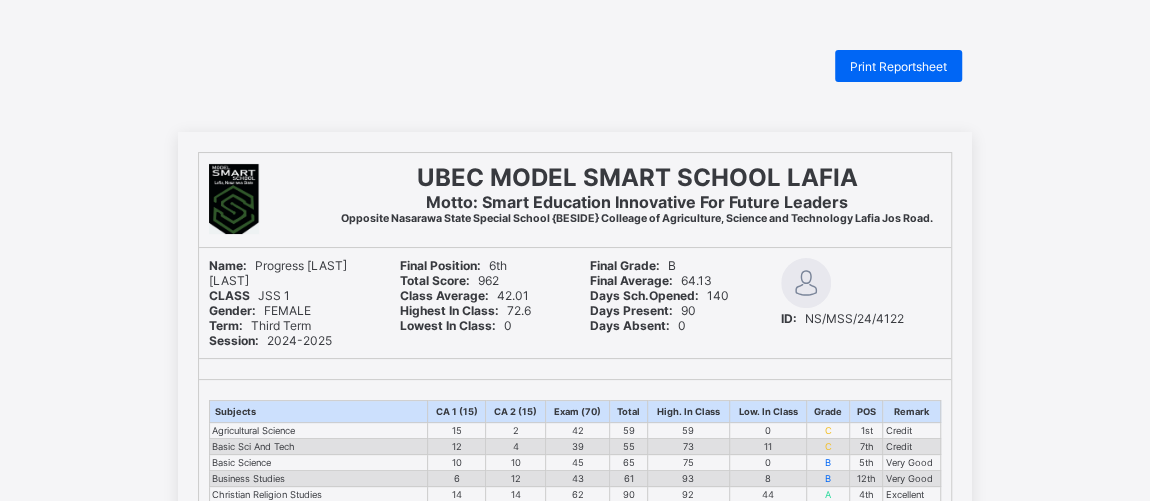 scroll, scrollTop: 0, scrollLeft: 0, axis: both 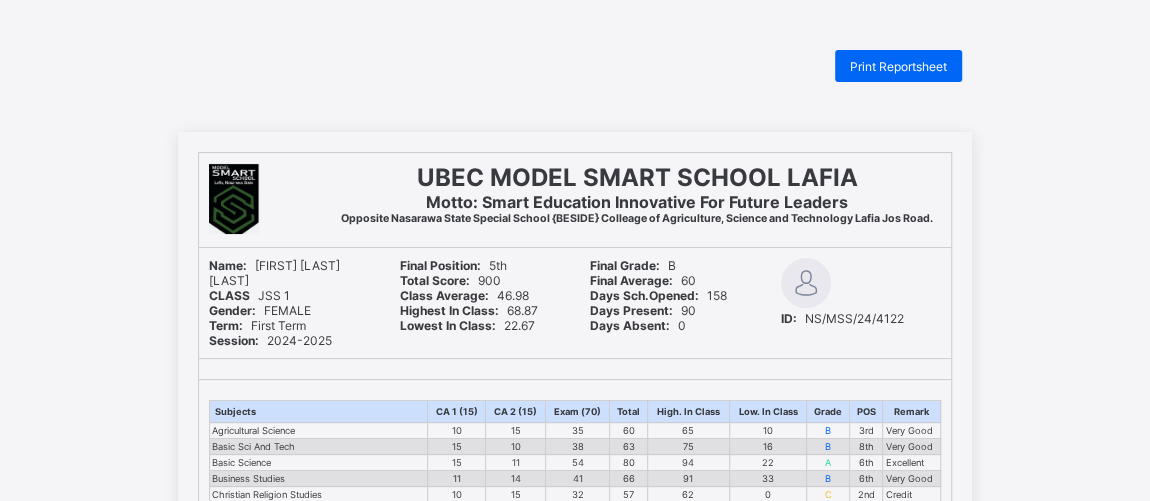 click on "Print Reportsheet" at bounding box center (898, 66) 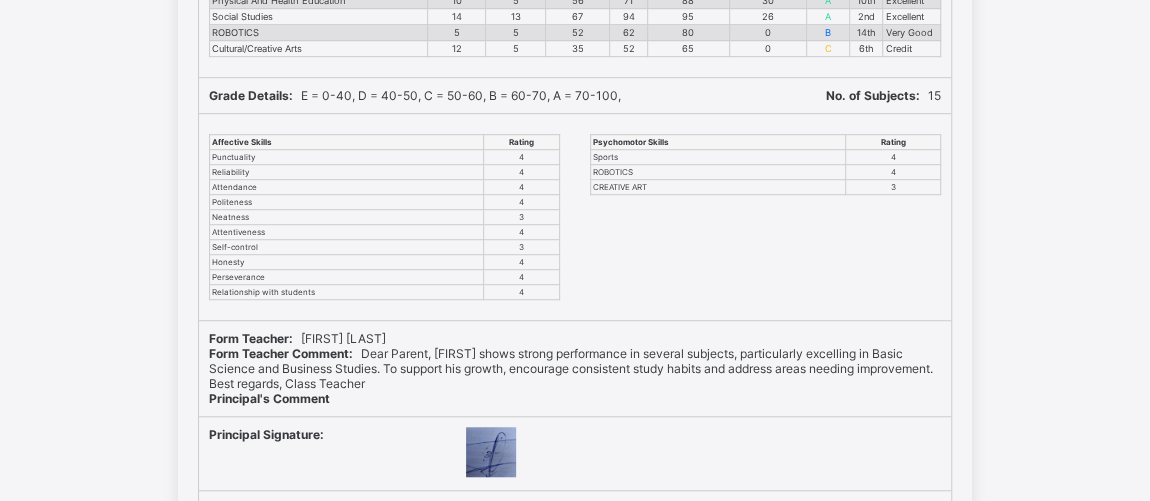 scroll, scrollTop: 0, scrollLeft: 0, axis: both 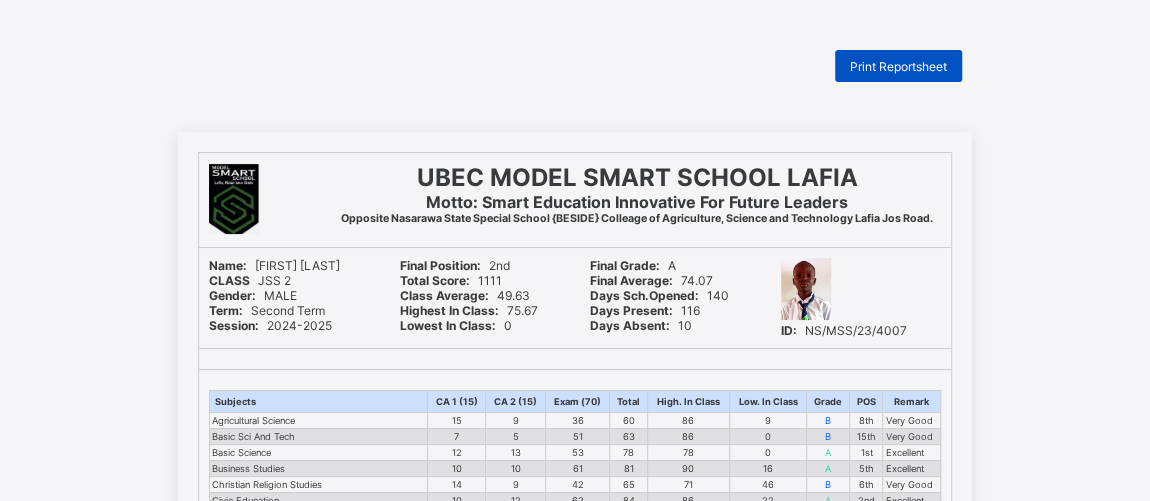 click on "Print Reportsheet" at bounding box center (898, 66) 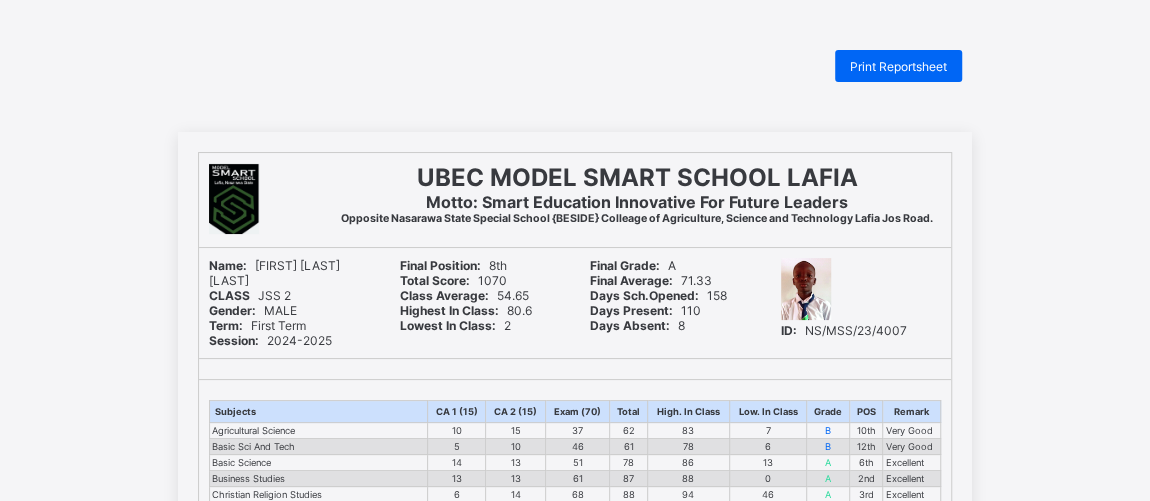 scroll, scrollTop: 0, scrollLeft: 0, axis: both 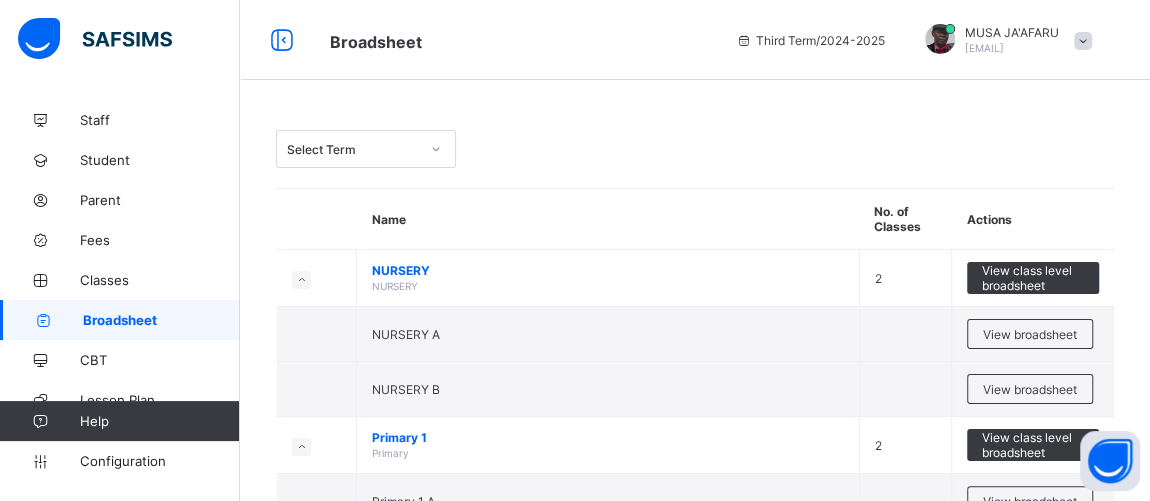 click on "Select Term" at bounding box center (353, 149) 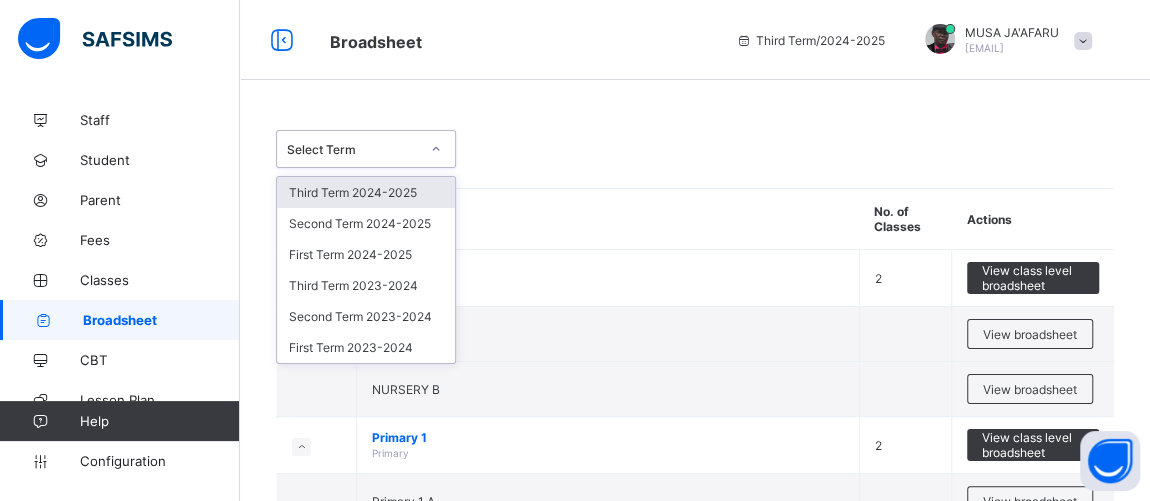 click on "Third Term 2024-2025" at bounding box center [366, 192] 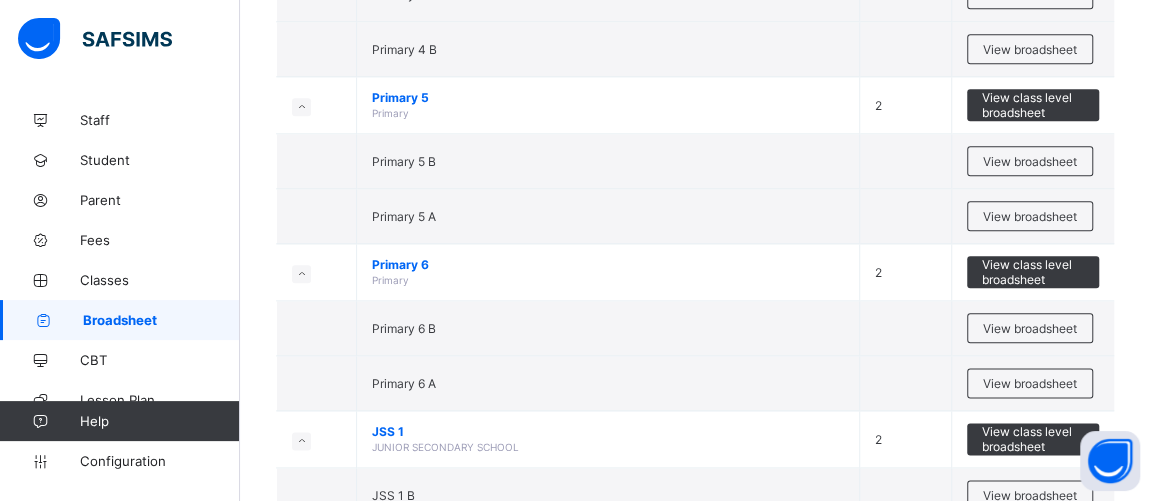 scroll, scrollTop: 918, scrollLeft: 0, axis: vertical 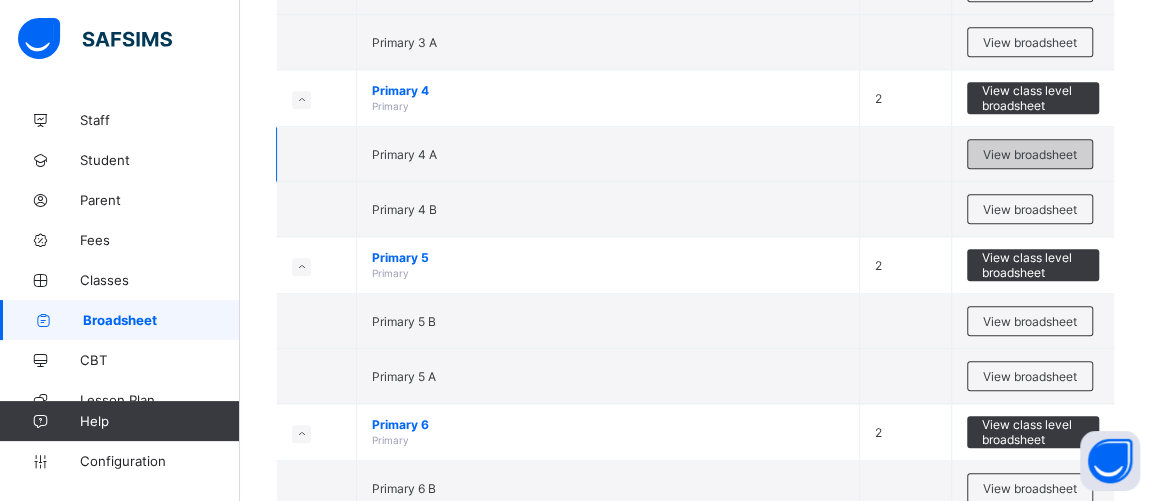 click on "View broadsheet" at bounding box center (1030, 154) 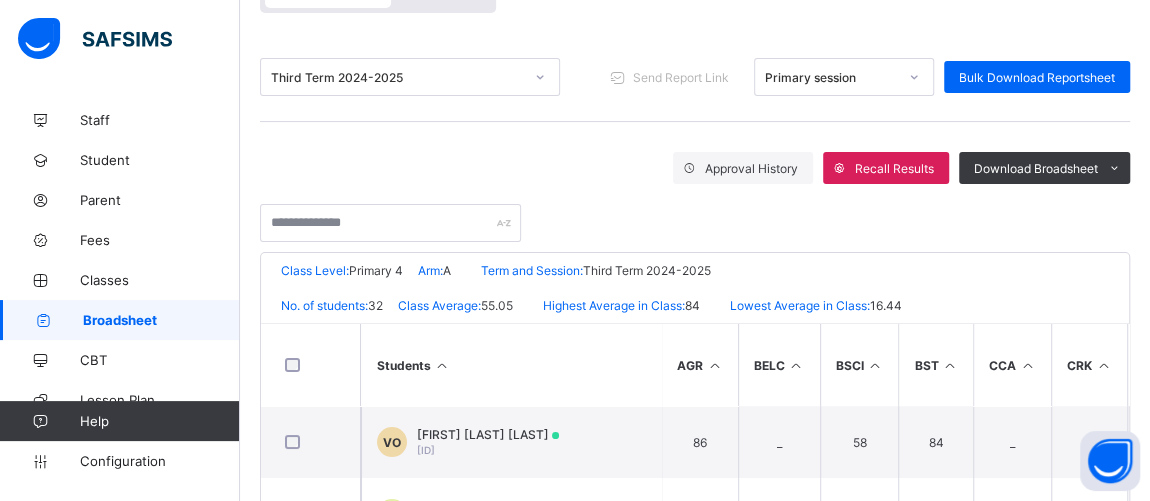 scroll, scrollTop: 303, scrollLeft: 0, axis: vertical 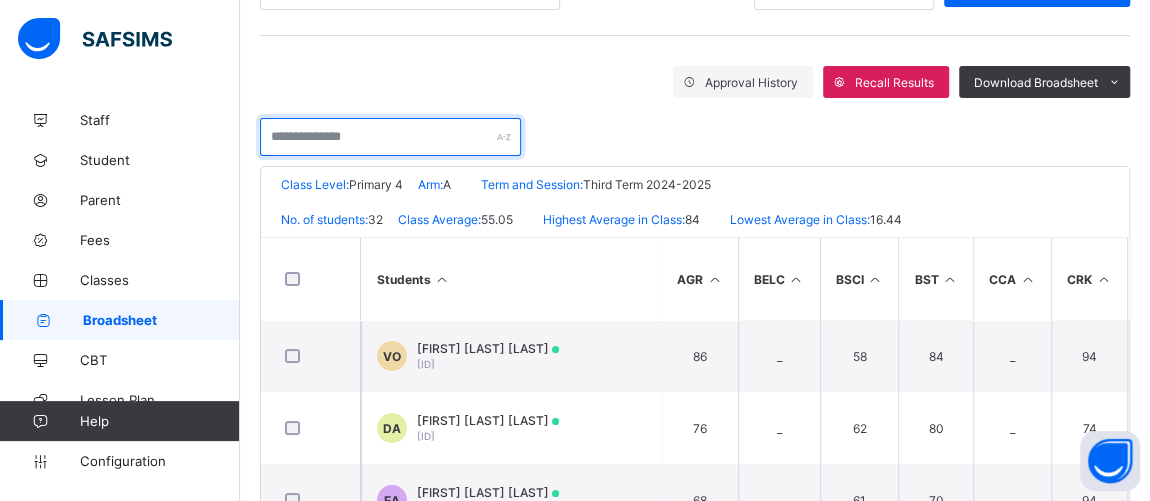 click at bounding box center (390, 137) 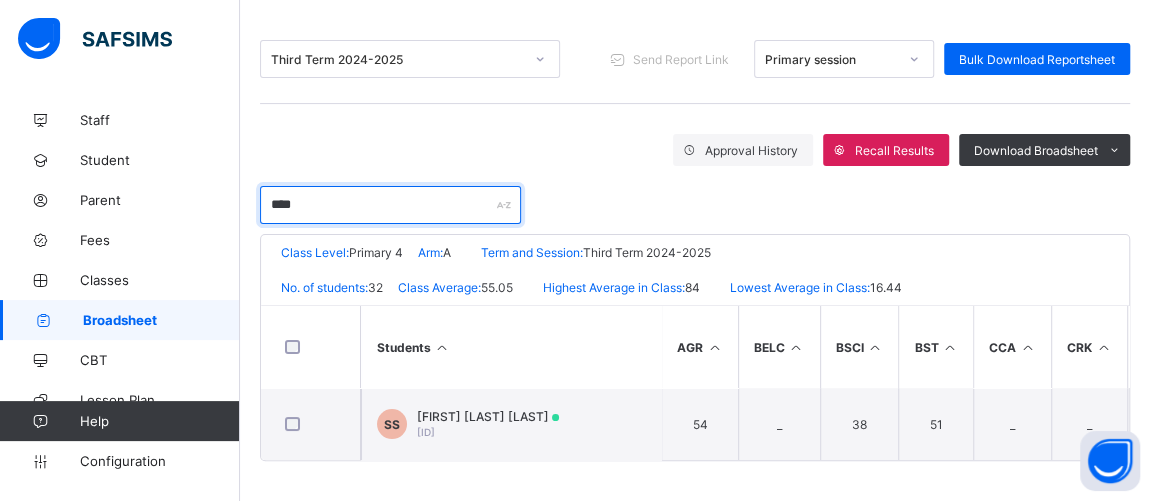 scroll, scrollTop: 239, scrollLeft: 0, axis: vertical 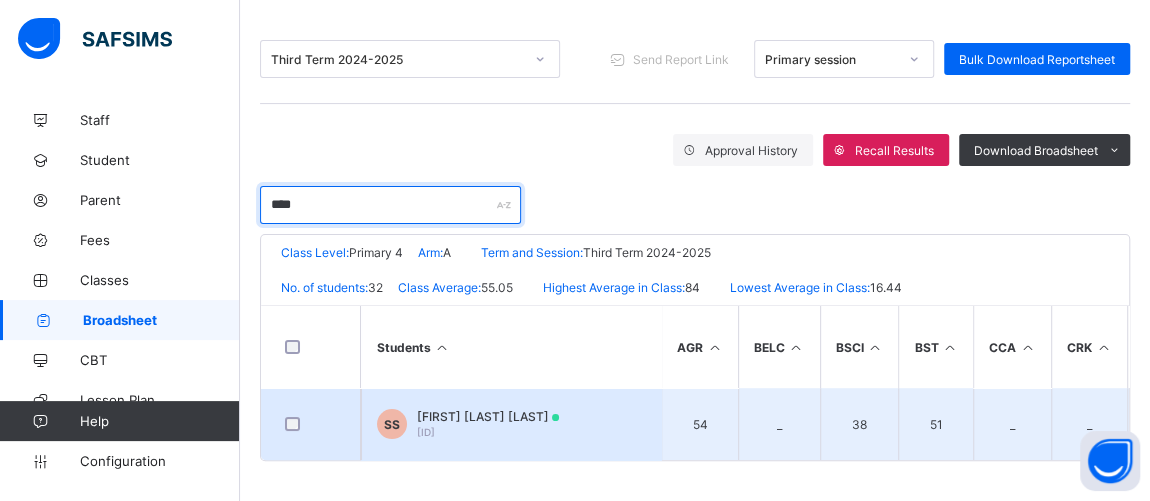 type on "****" 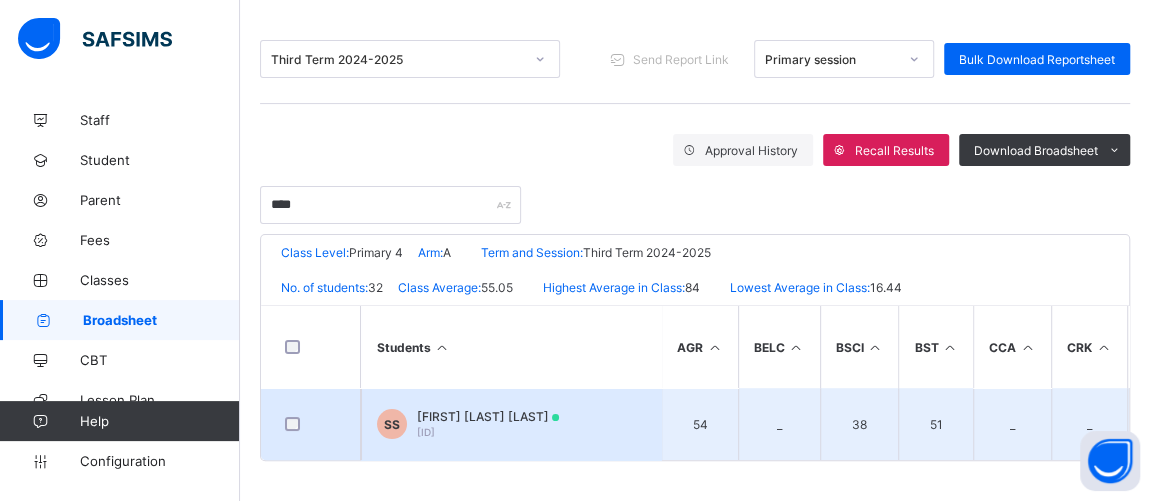 click on "NS/MSS/23/3065" at bounding box center [426, 432] 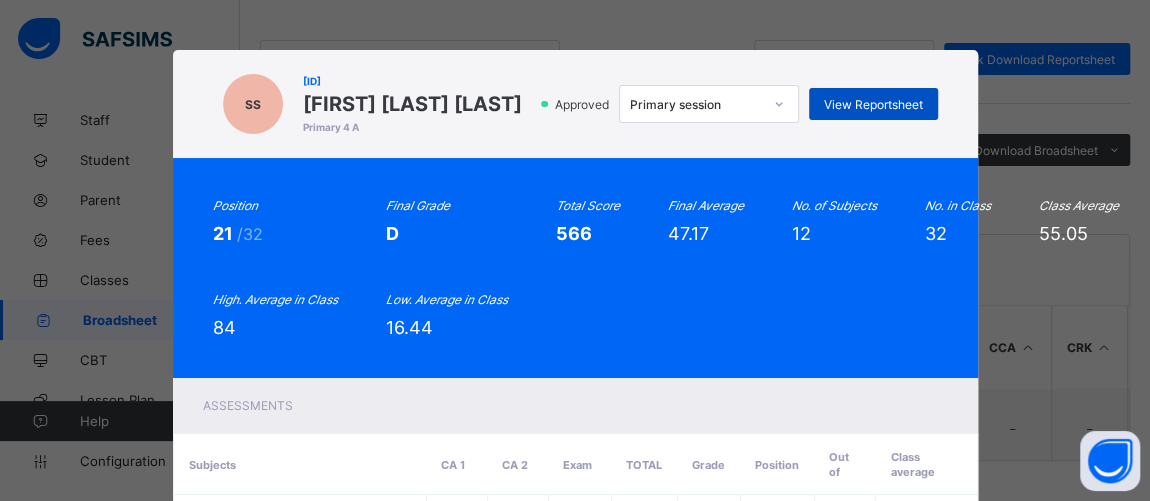 click on "View Reportsheet" at bounding box center [873, 104] 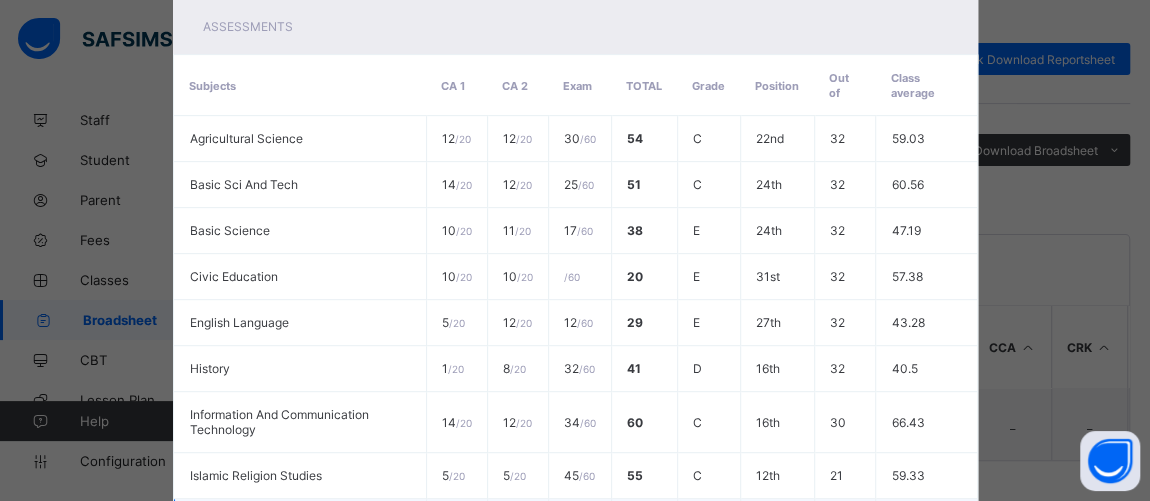 scroll, scrollTop: 757, scrollLeft: 0, axis: vertical 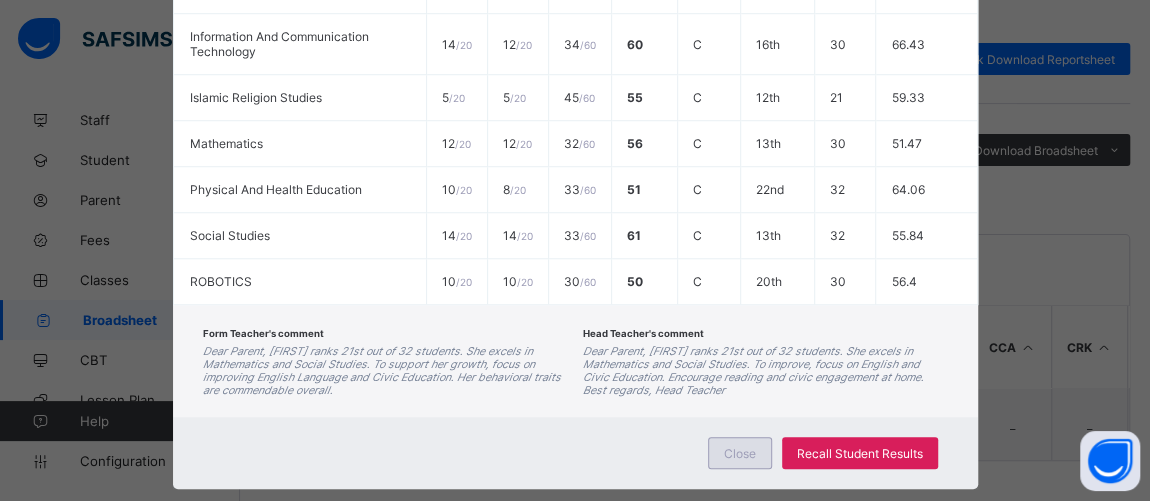 click on "Close" at bounding box center (740, 453) 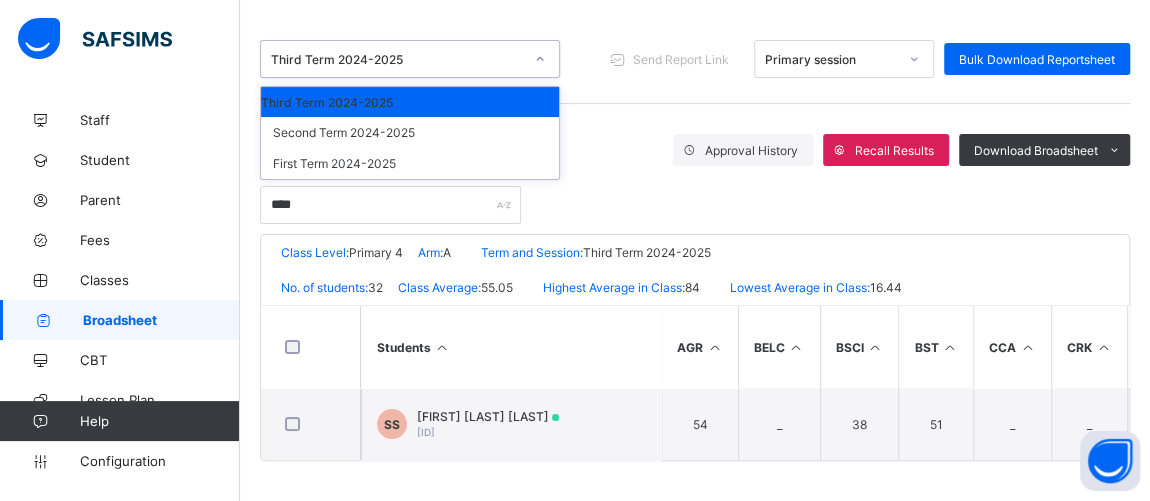 click on "Third Term 2024-2025" at bounding box center (391, 59) 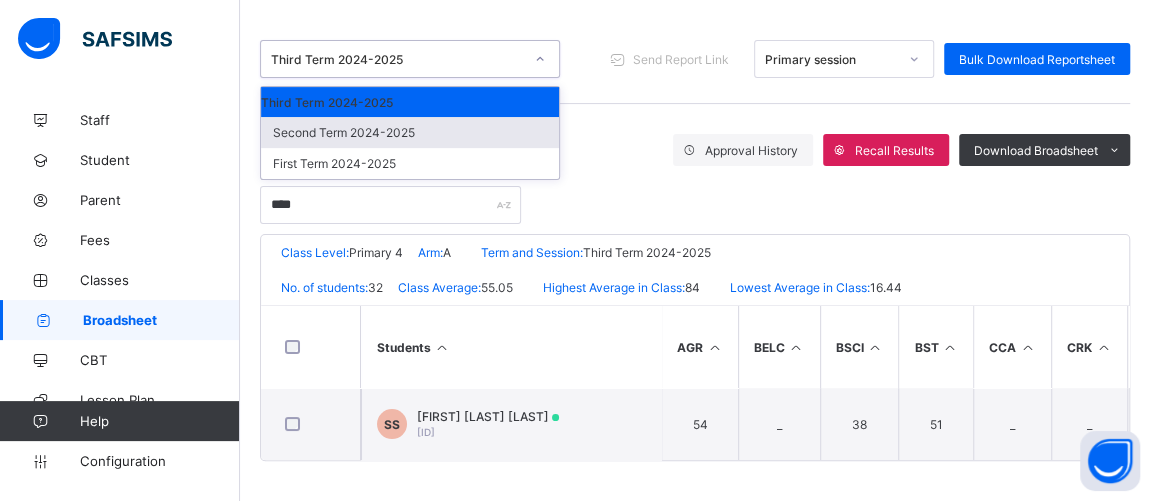 click on "Second Term 2024-2025" at bounding box center [410, 132] 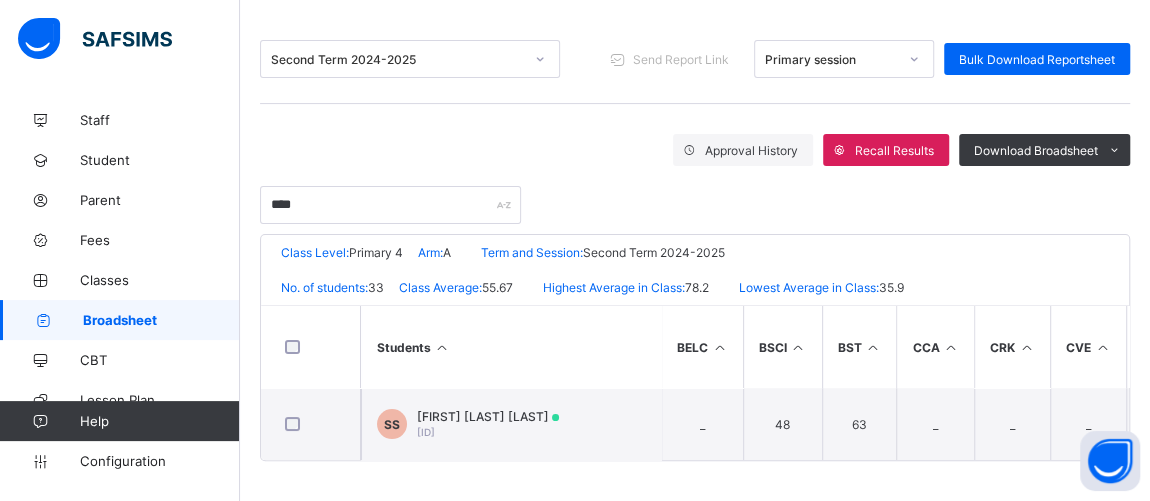 scroll, scrollTop: 239, scrollLeft: 0, axis: vertical 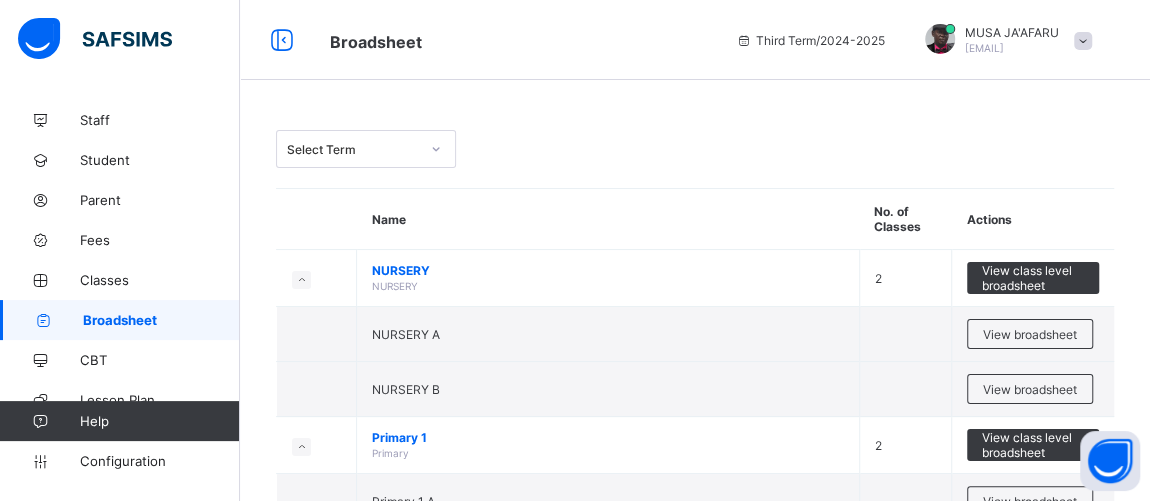 click on "Broadsheet" at bounding box center [161, 320] 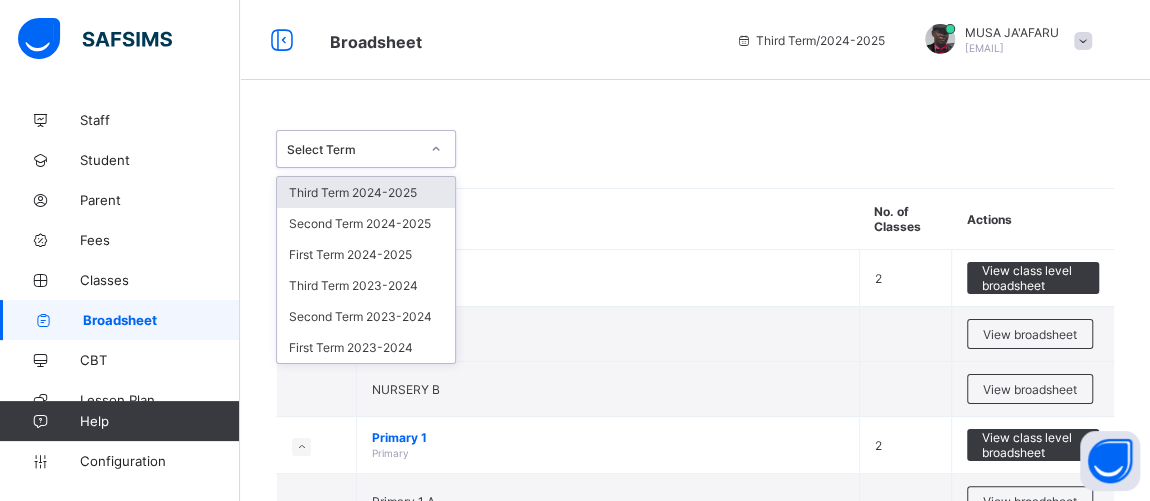 click on "Select Term" at bounding box center (353, 149) 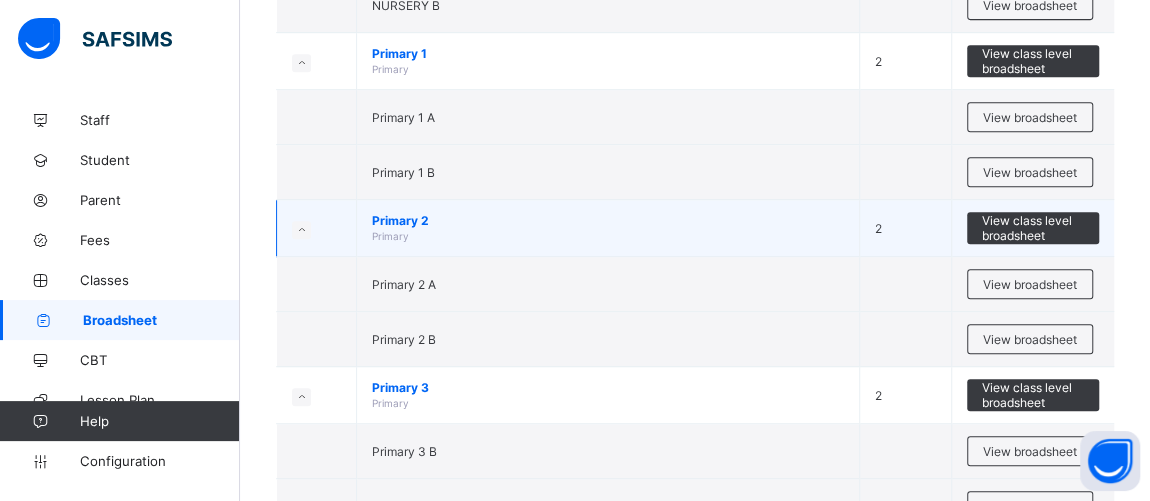 scroll, scrollTop: 303, scrollLeft: 0, axis: vertical 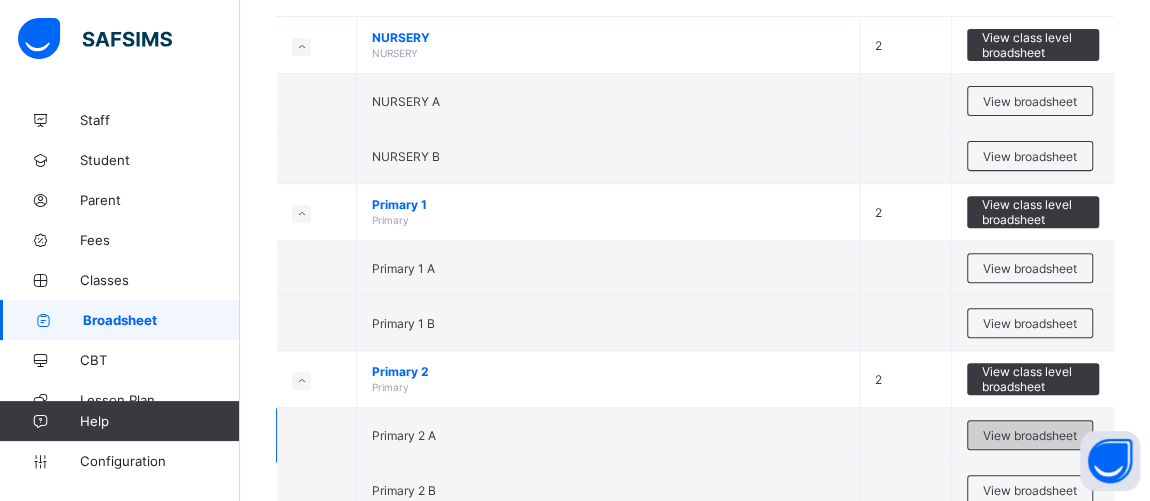 click on "View broadsheet" at bounding box center (1030, 435) 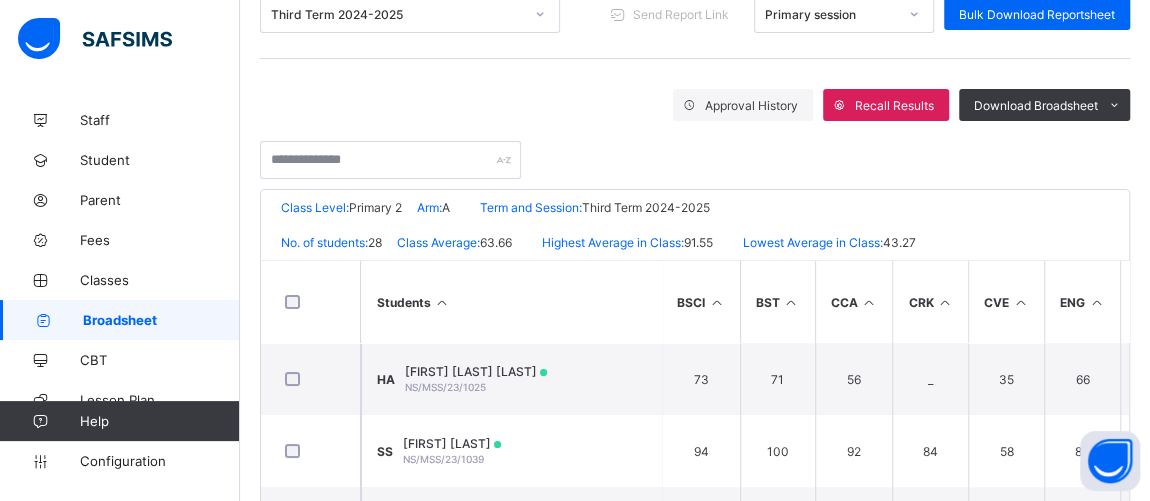 scroll, scrollTop: 303, scrollLeft: 0, axis: vertical 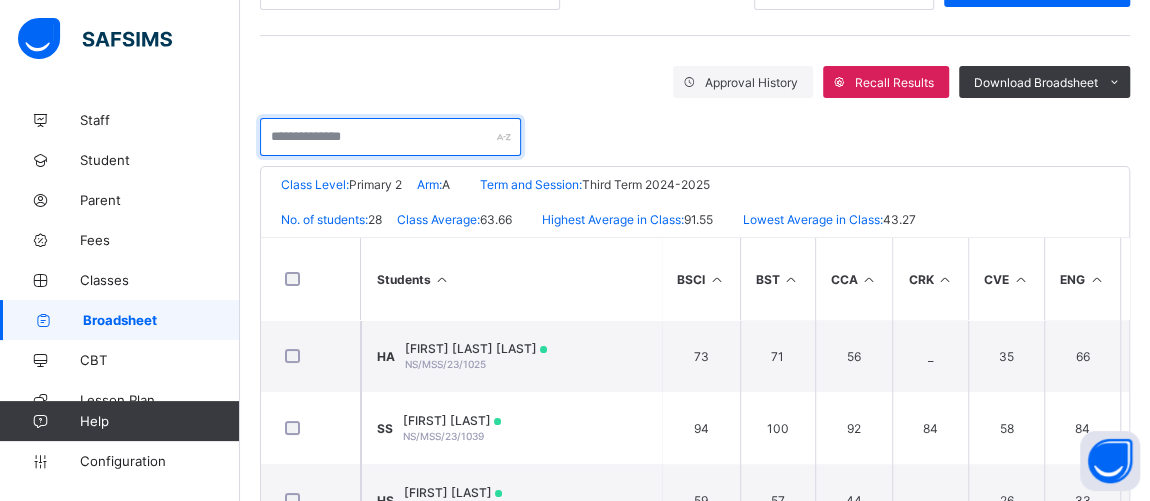 click at bounding box center (390, 137) 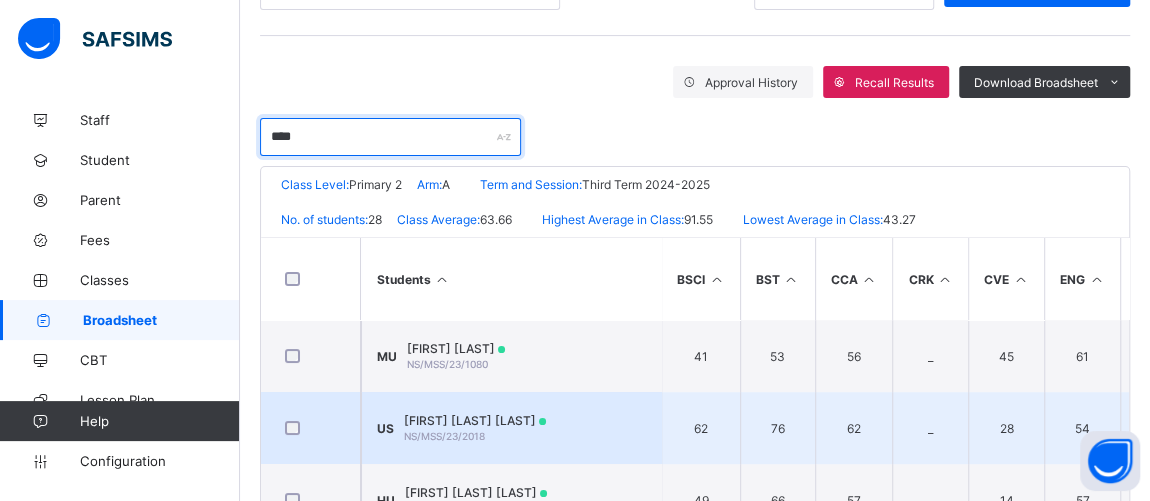 type on "****" 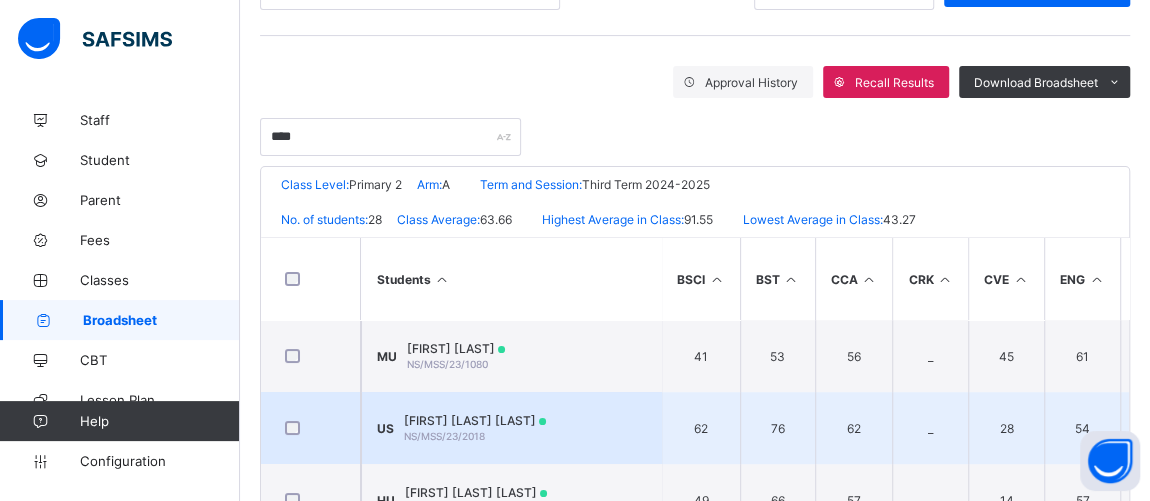 click on "UMAR BALARABE SAEED" at bounding box center [475, 420] 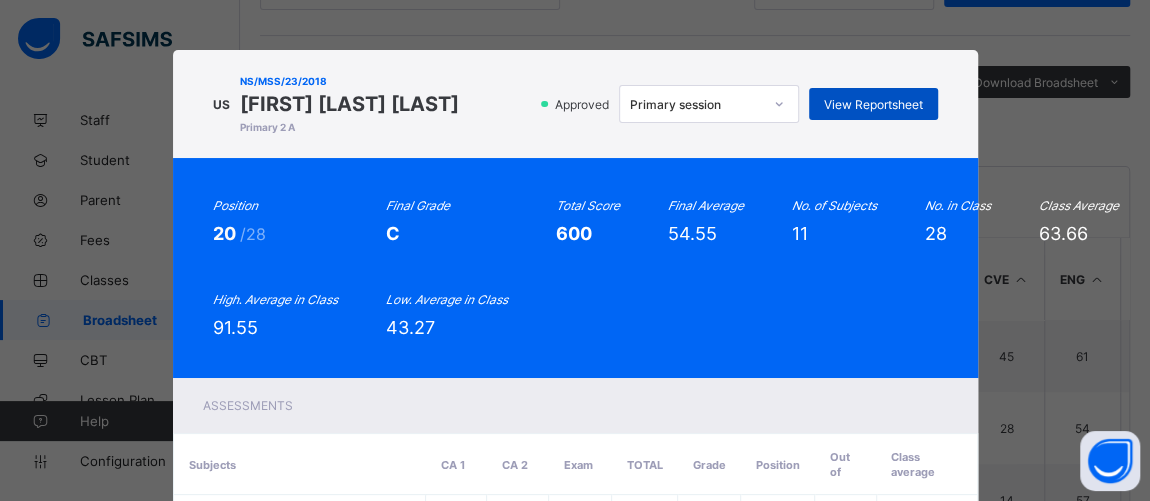 click on "View Reportsheet" at bounding box center (873, 104) 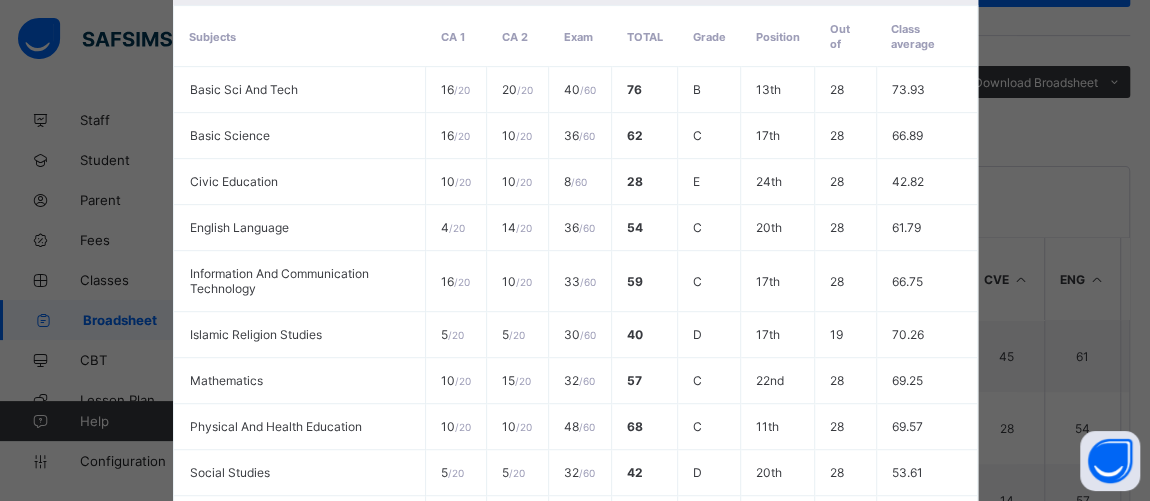 scroll, scrollTop: 710, scrollLeft: 0, axis: vertical 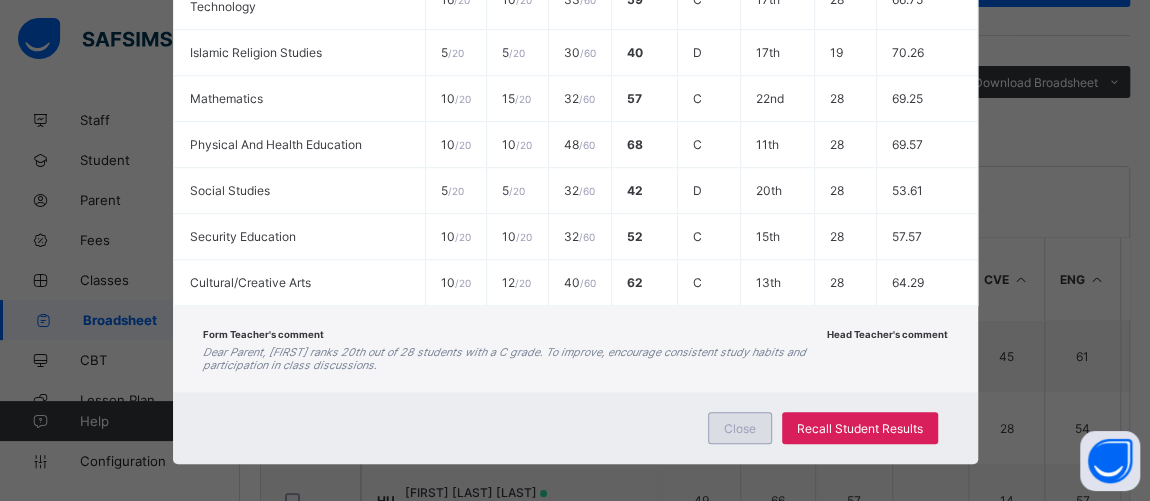 click on "Close" at bounding box center (740, 428) 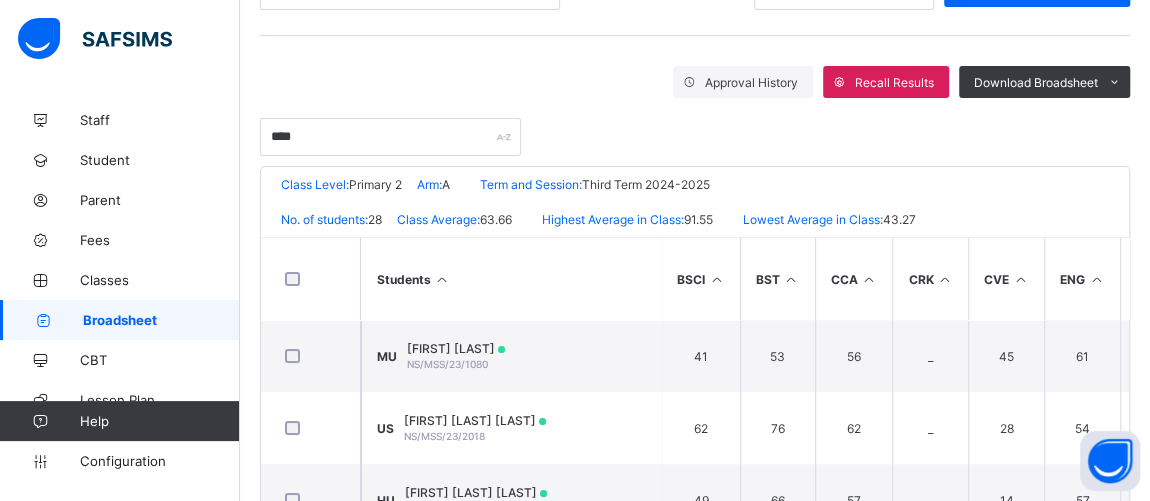 click on "Broadsheet" at bounding box center (161, 320) 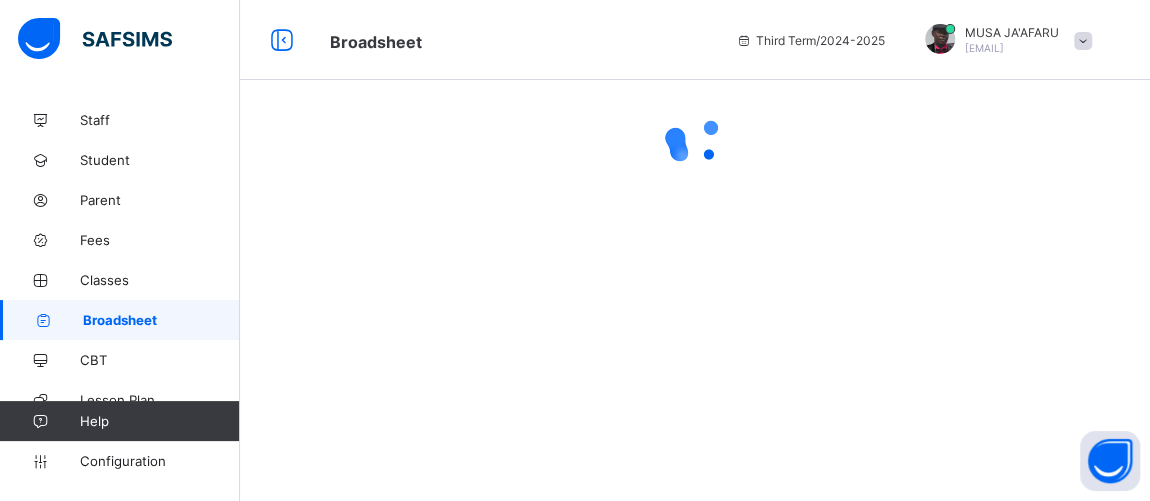 scroll, scrollTop: 0, scrollLeft: 0, axis: both 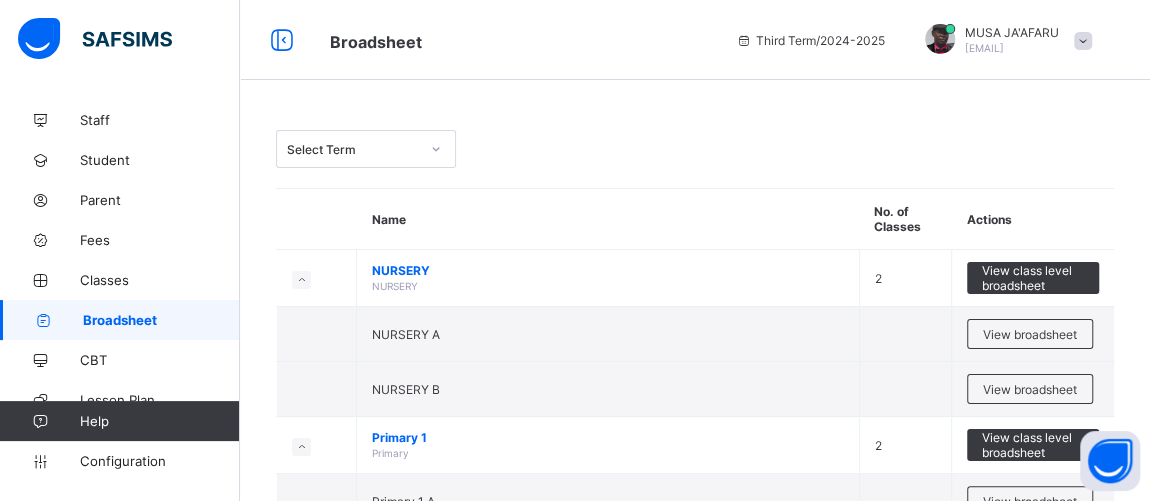 click on "Select Term" at bounding box center [353, 149] 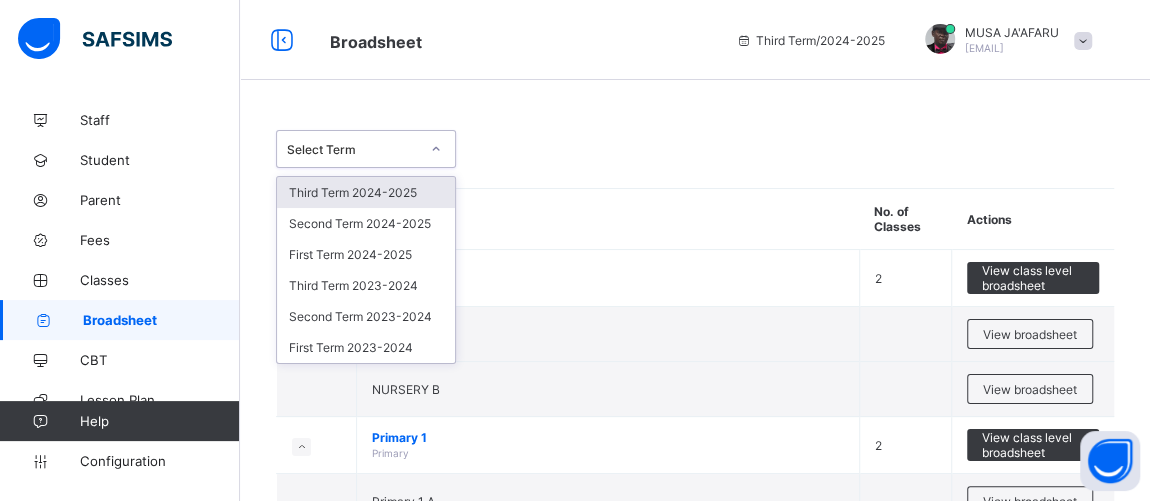click on "Third Term 2024-2025" at bounding box center (366, 192) 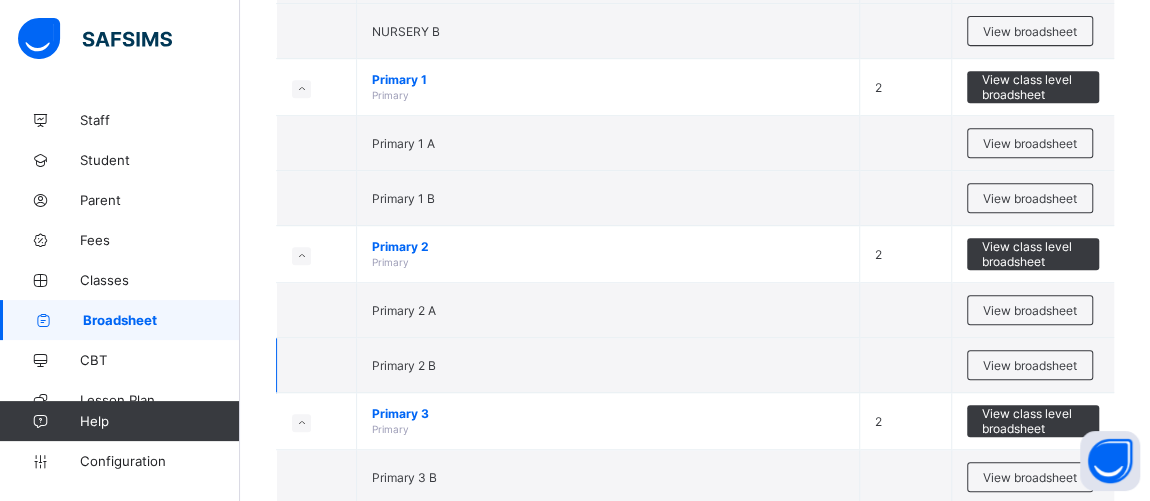 scroll, scrollTop: 454, scrollLeft: 0, axis: vertical 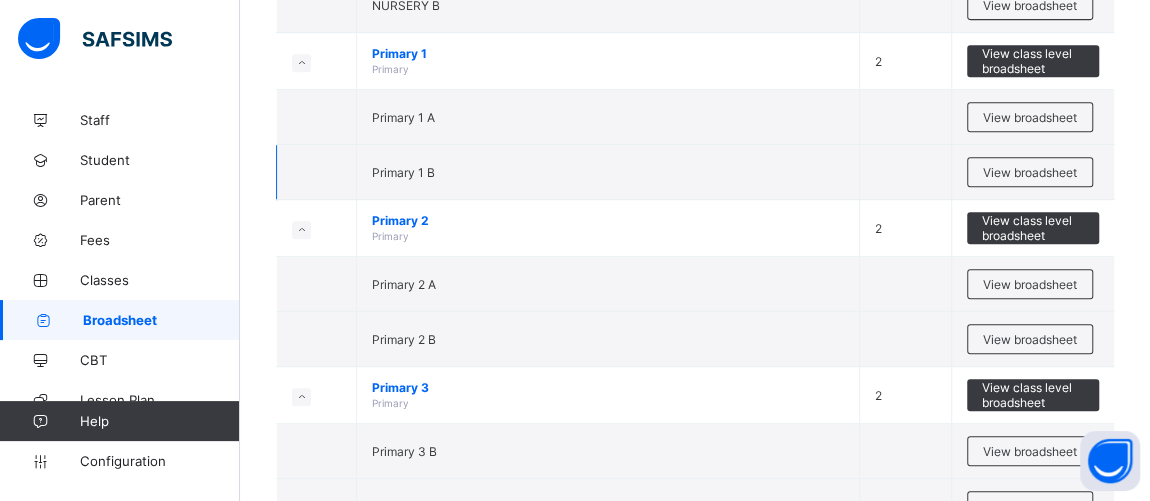 click on "Primary 1 B" at bounding box center [608, 172] 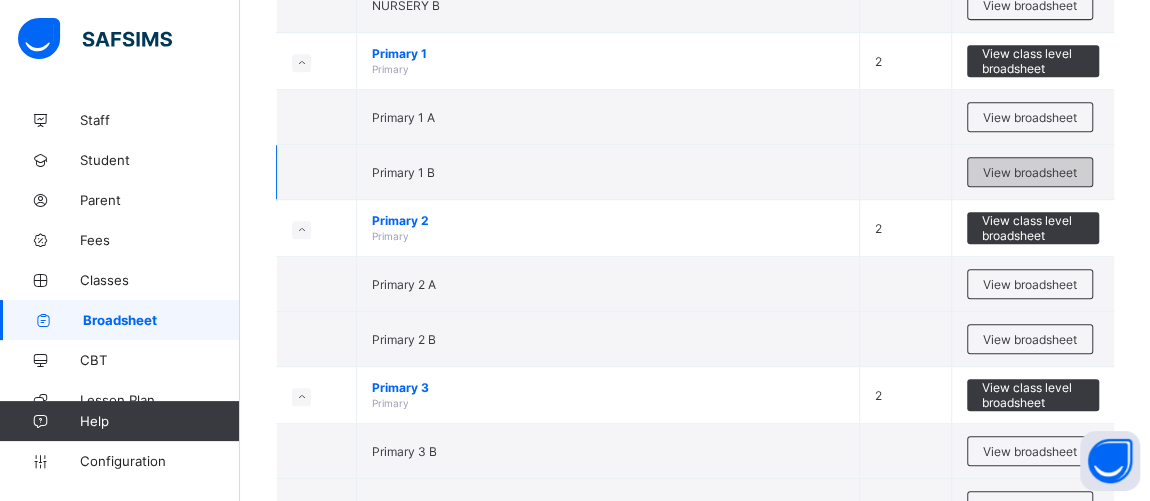 click on "View broadsheet" at bounding box center (1030, 172) 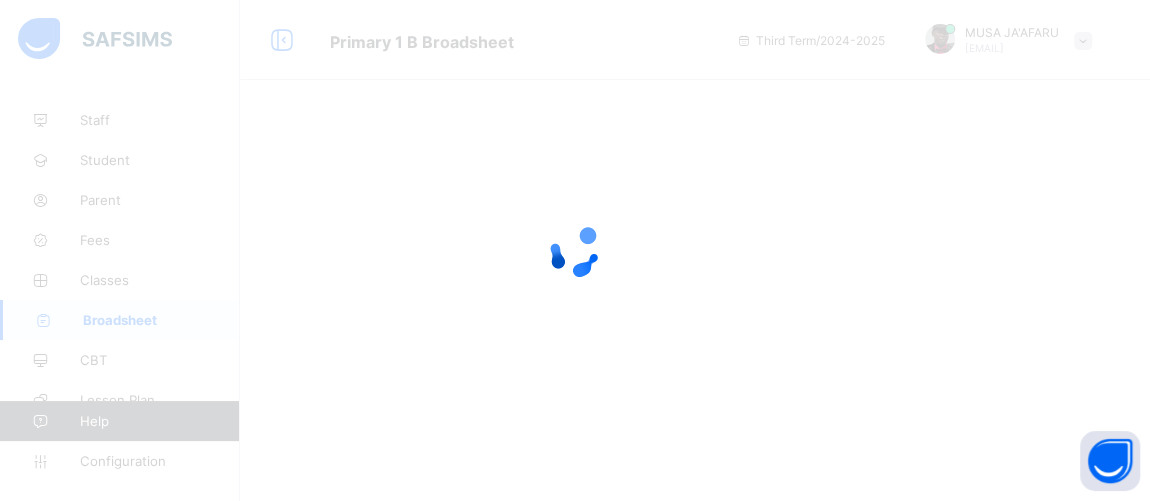 scroll, scrollTop: 0, scrollLeft: 0, axis: both 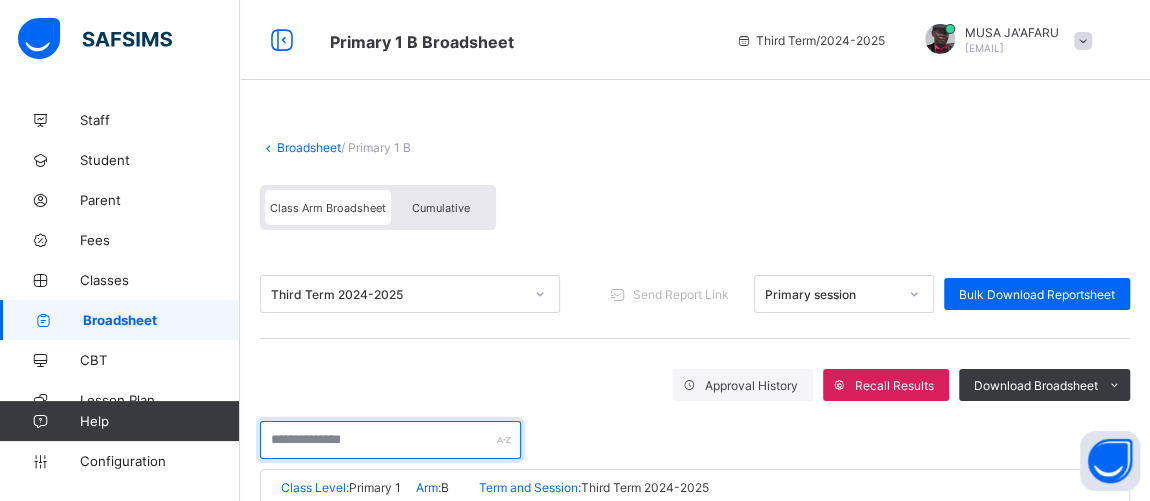 click at bounding box center [390, 440] 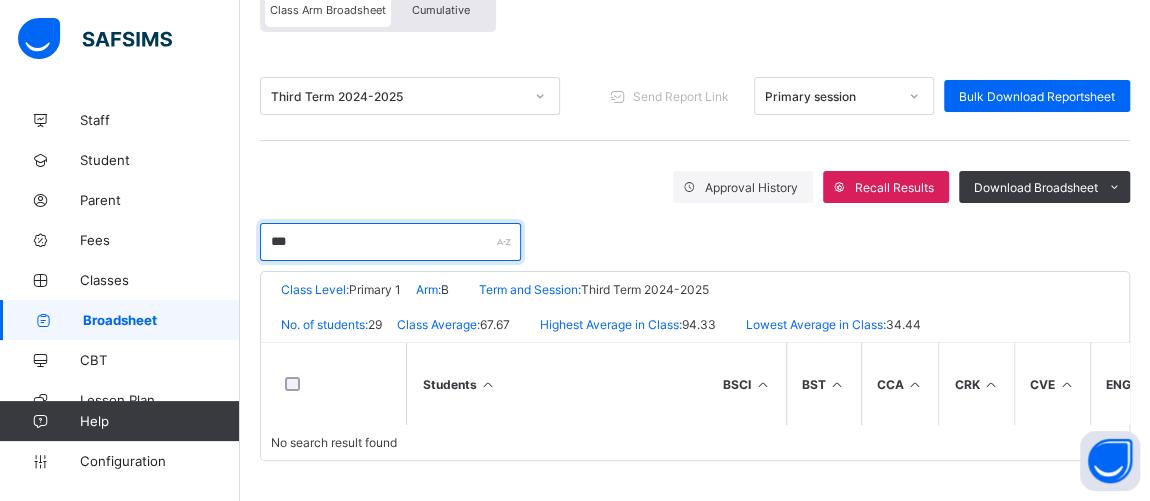 scroll, scrollTop: 209, scrollLeft: 0, axis: vertical 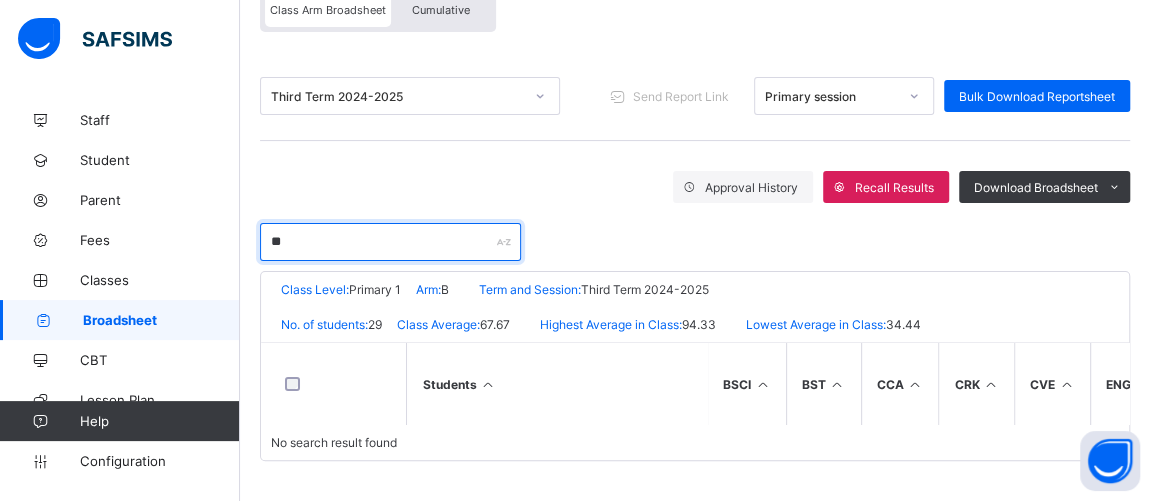 type on "*" 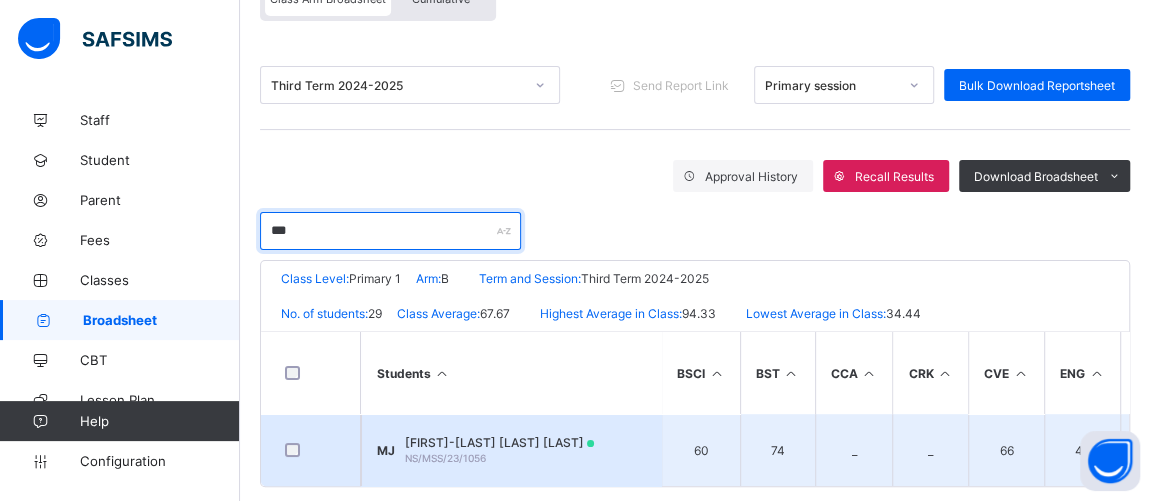 type on "***" 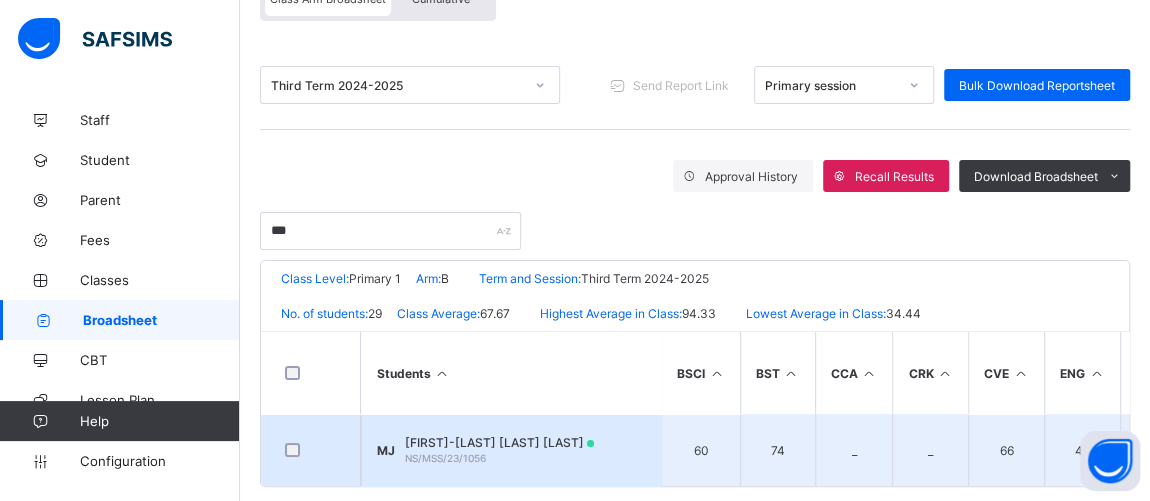 click on "MUHAMMAD-AUWAL ABE JA'AFAR   NS/MSS/23/1056" at bounding box center [499, 450] 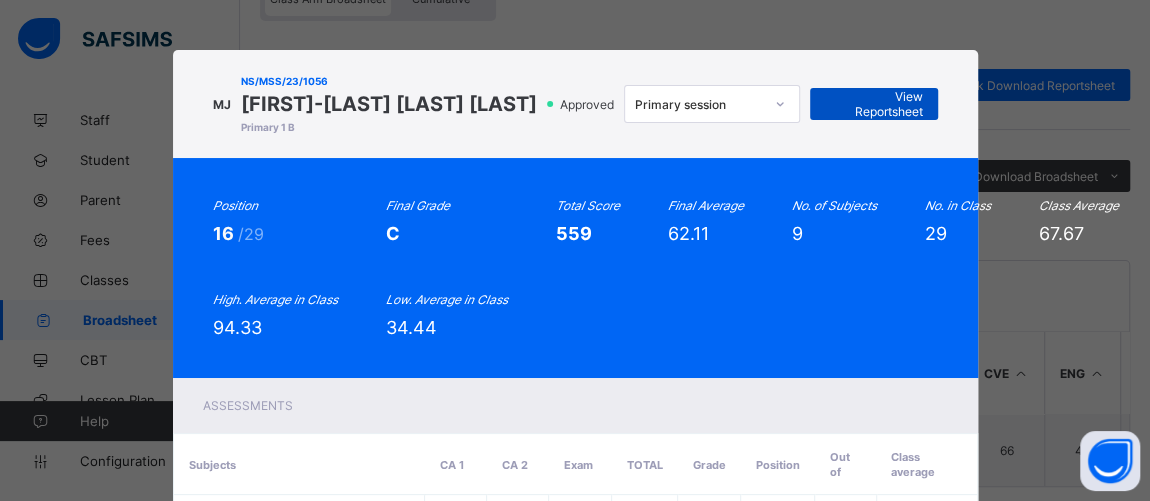 click on "View Reportsheet" at bounding box center (873, 104) 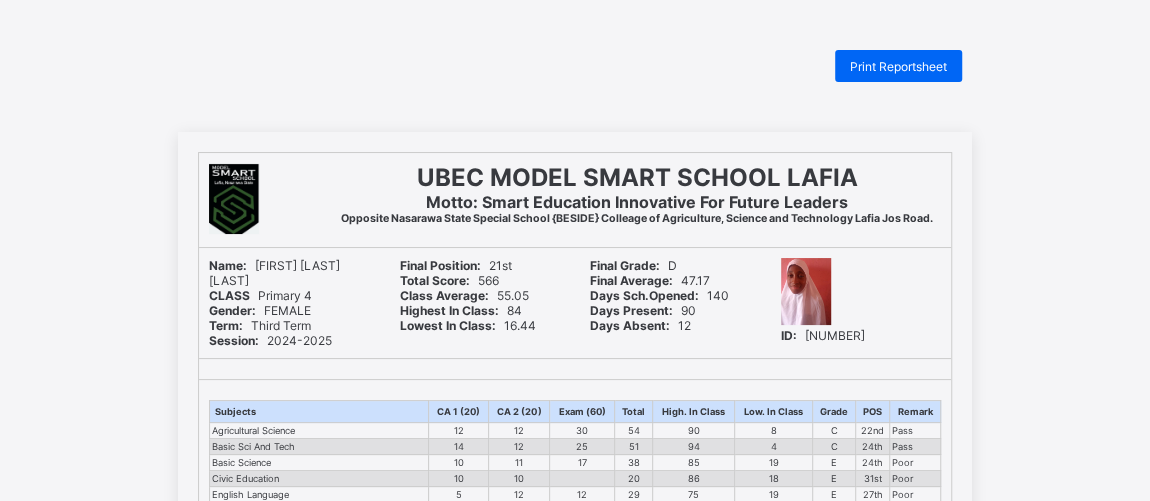 scroll, scrollTop: 0, scrollLeft: 0, axis: both 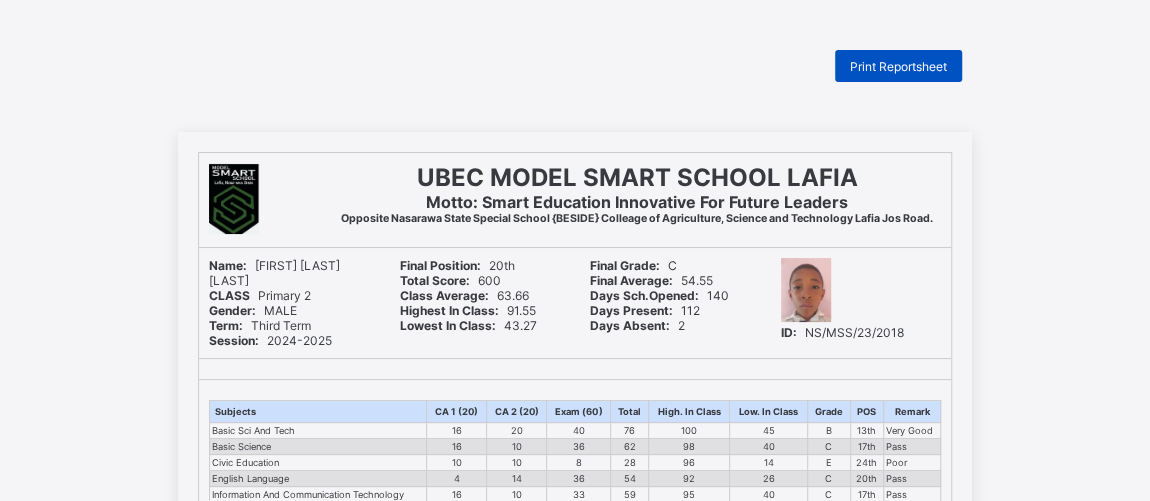 drag, startPoint x: 915, startPoint y: 74, endPoint x: 905, endPoint y: 61, distance: 16.40122 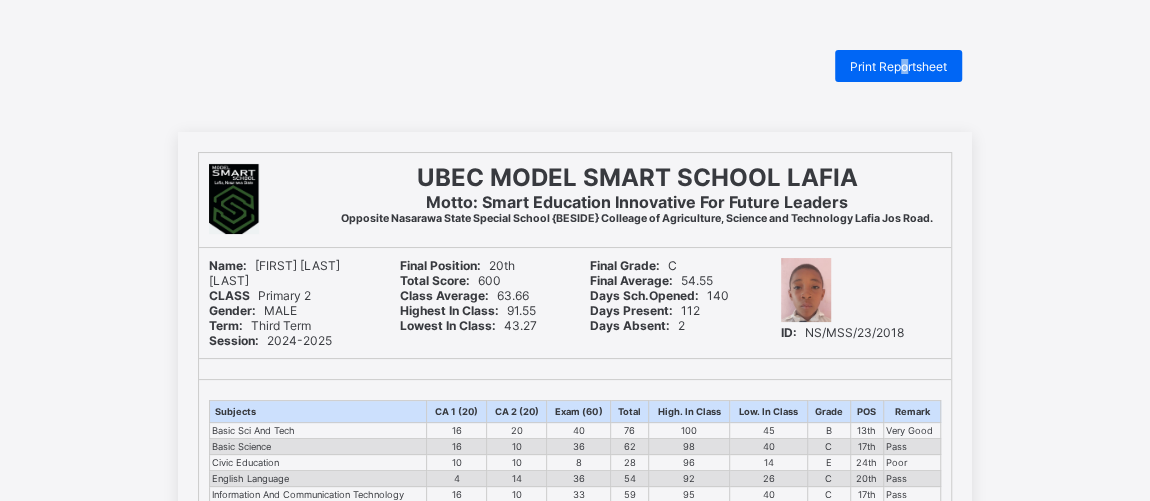 scroll, scrollTop: 0, scrollLeft: 0, axis: both 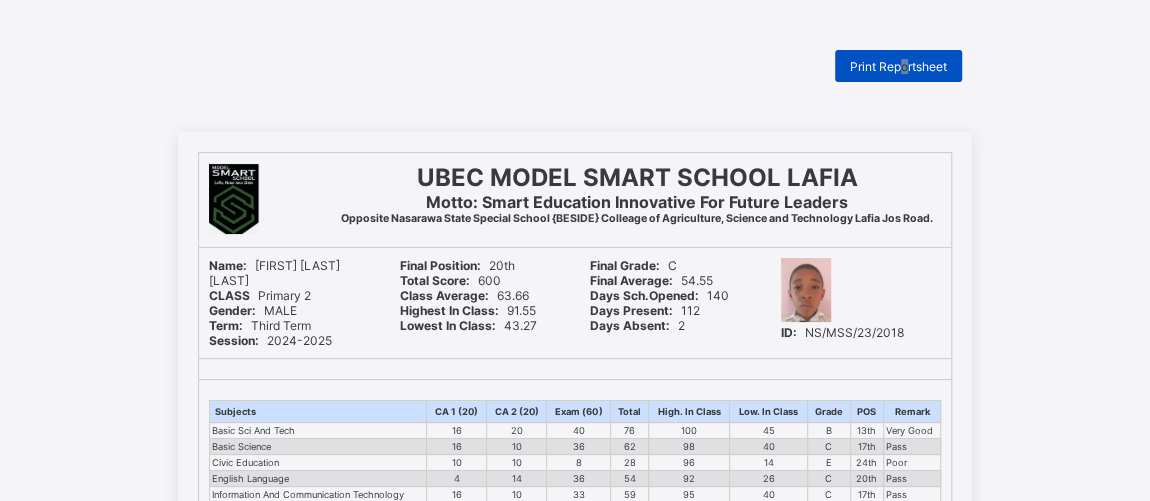 click on "Print Reportsheet" at bounding box center [898, 66] 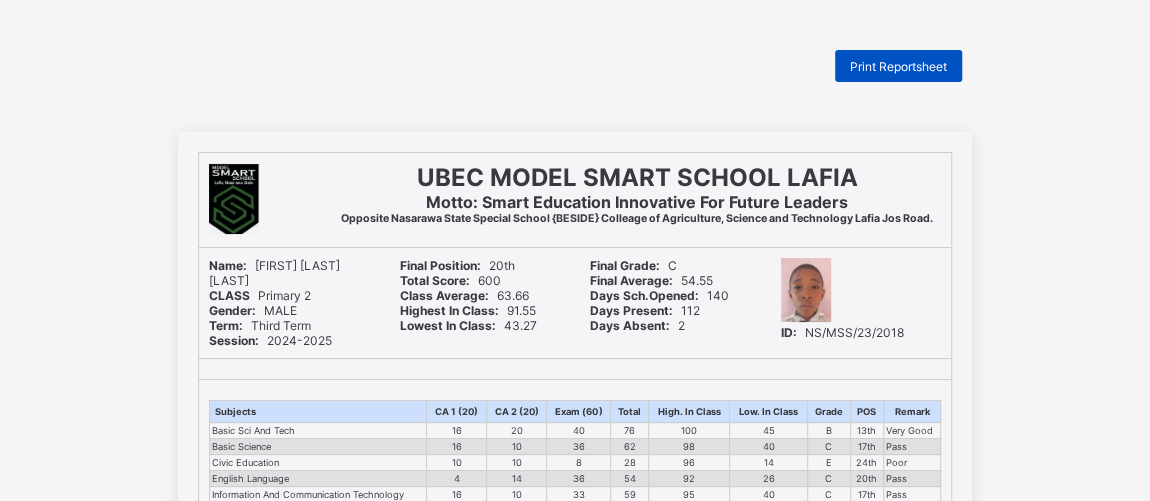 scroll, scrollTop: 0, scrollLeft: 0, axis: both 